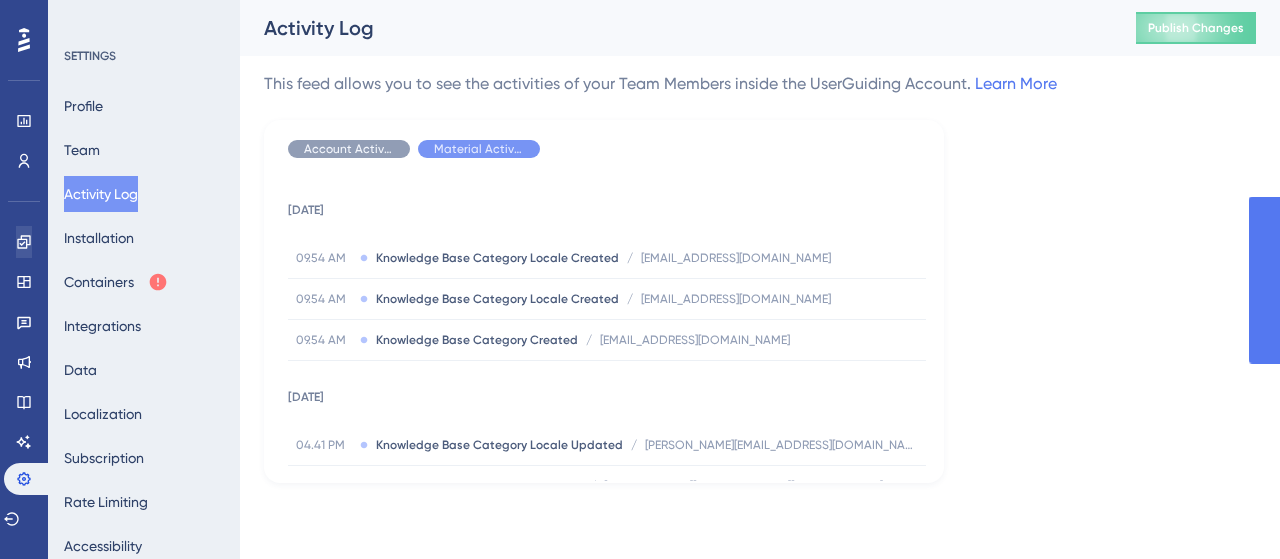 scroll, scrollTop: 0, scrollLeft: 0, axis: both 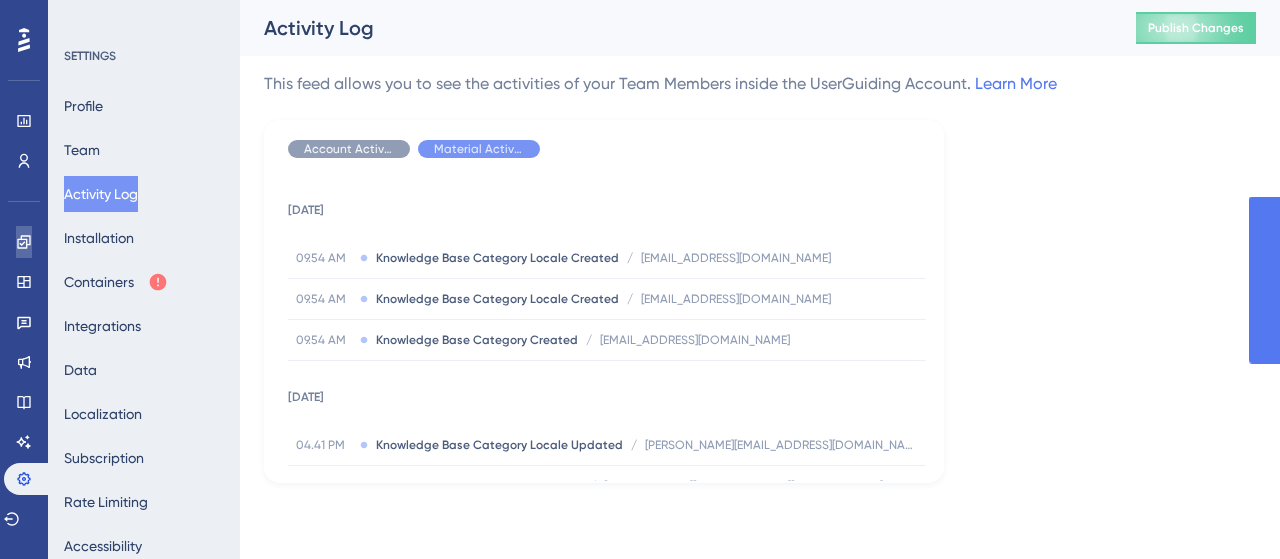click 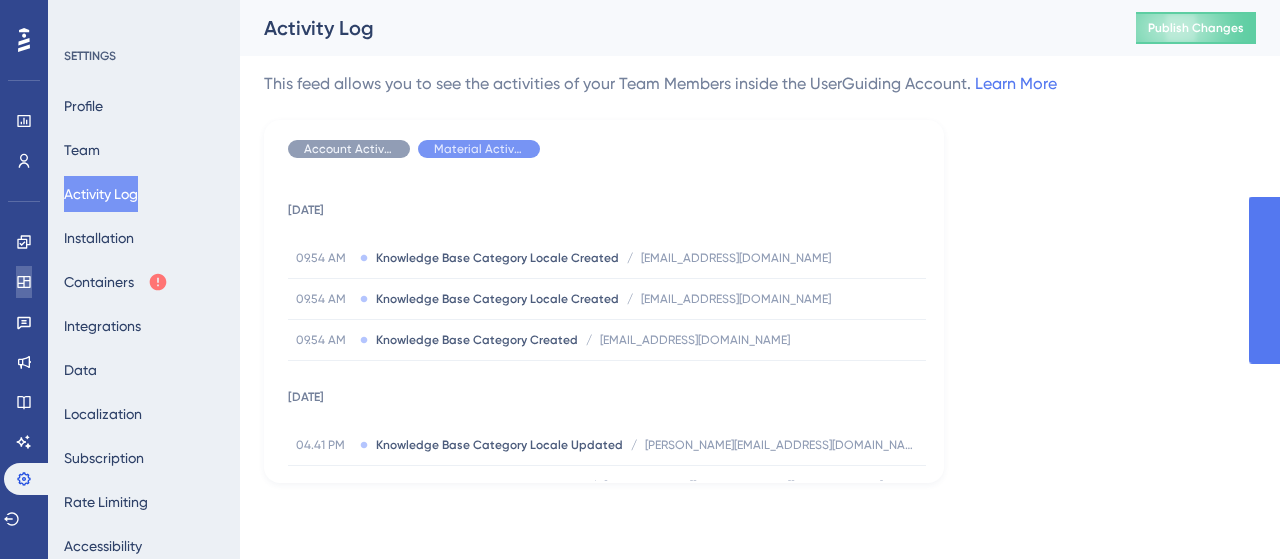 click 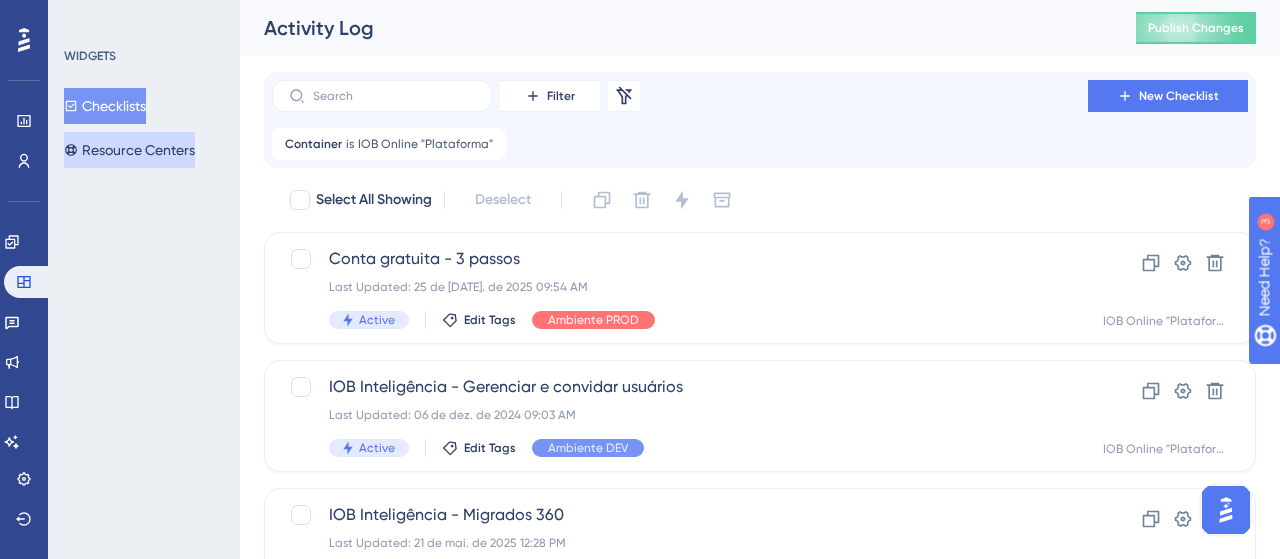 click on "Resource Centers" at bounding box center [129, 150] 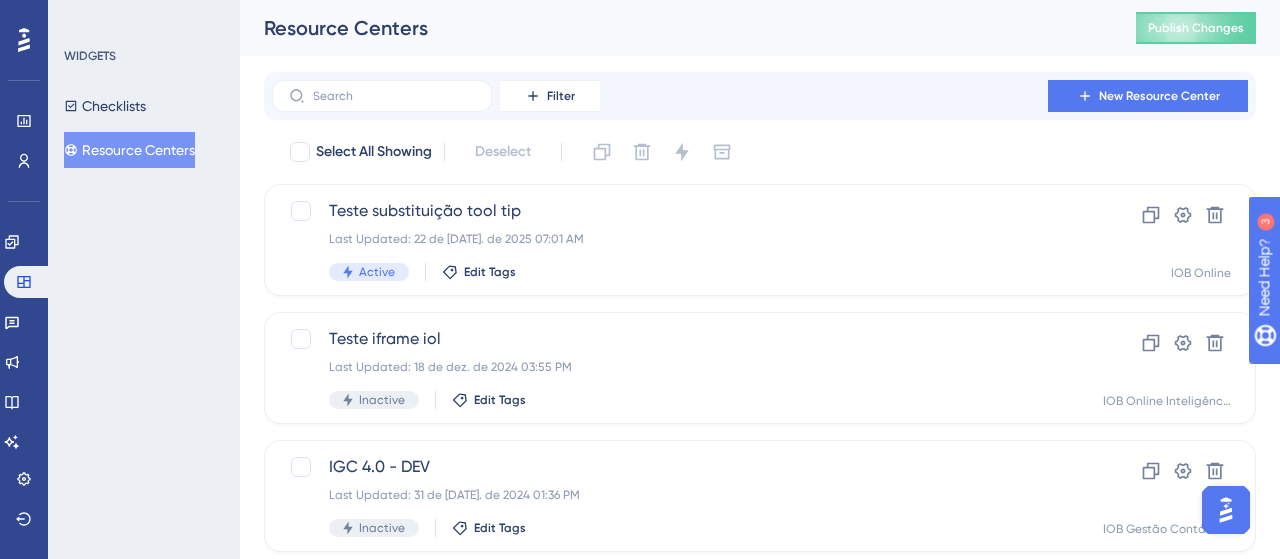 scroll, scrollTop: 0, scrollLeft: 0, axis: both 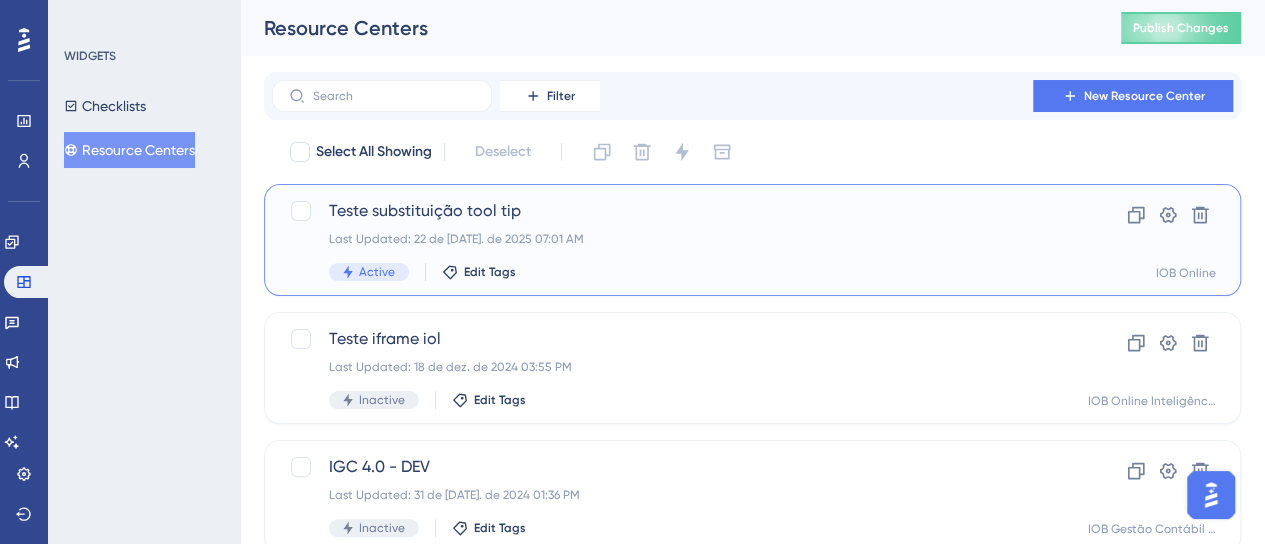 click on "Last Updated: 22 de [DATE]. de 2025 07:01 AM" at bounding box center [672, 239] 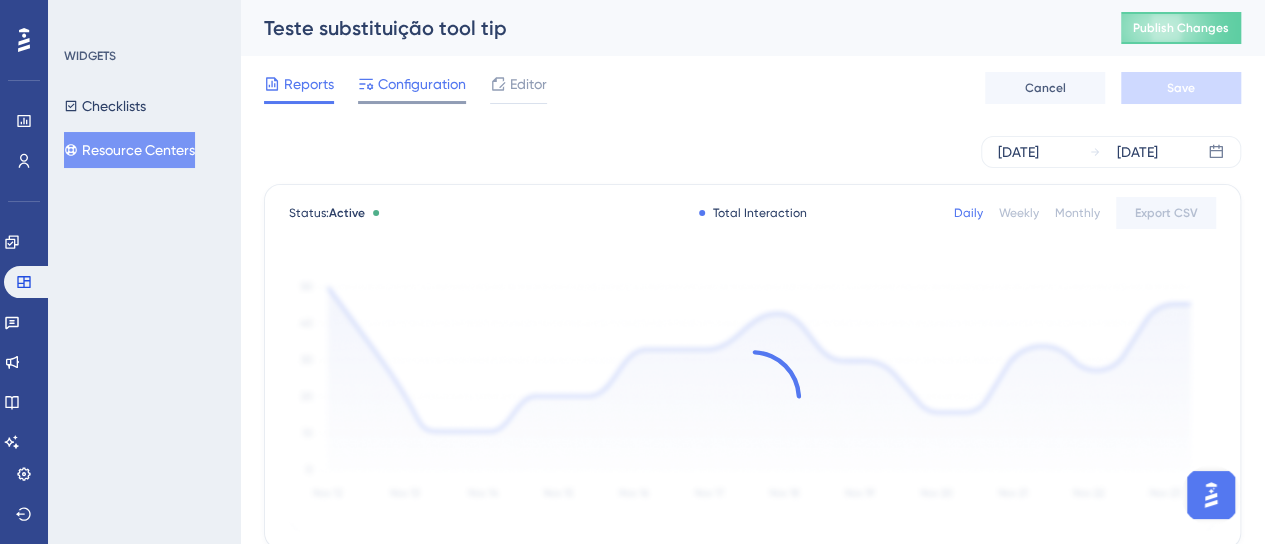 click on "Configuration" at bounding box center (412, 88) 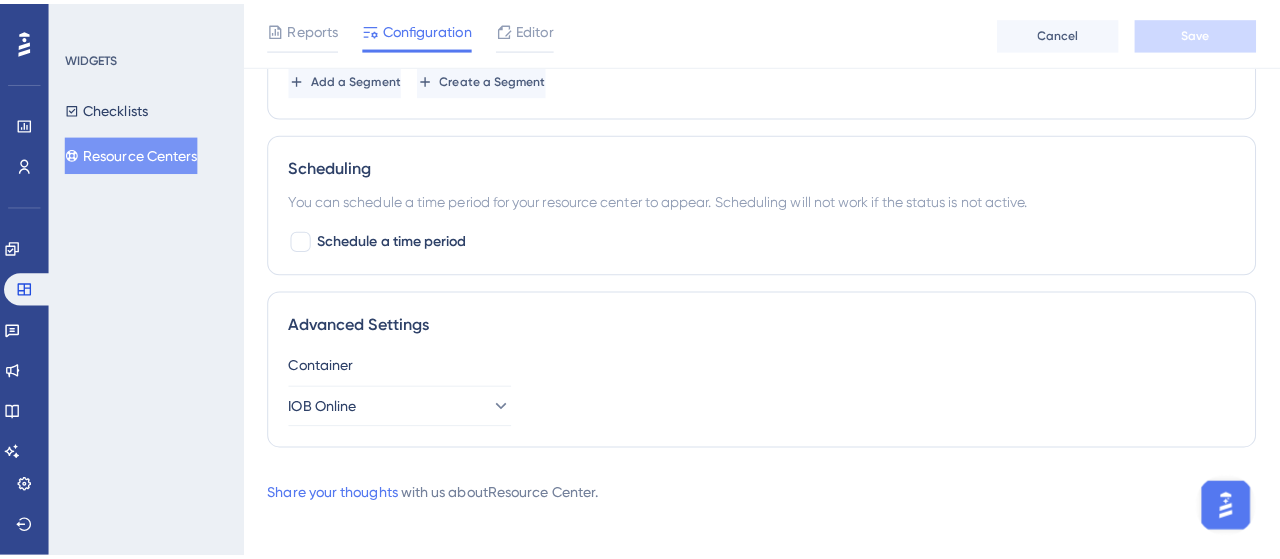 scroll, scrollTop: 0, scrollLeft: 0, axis: both 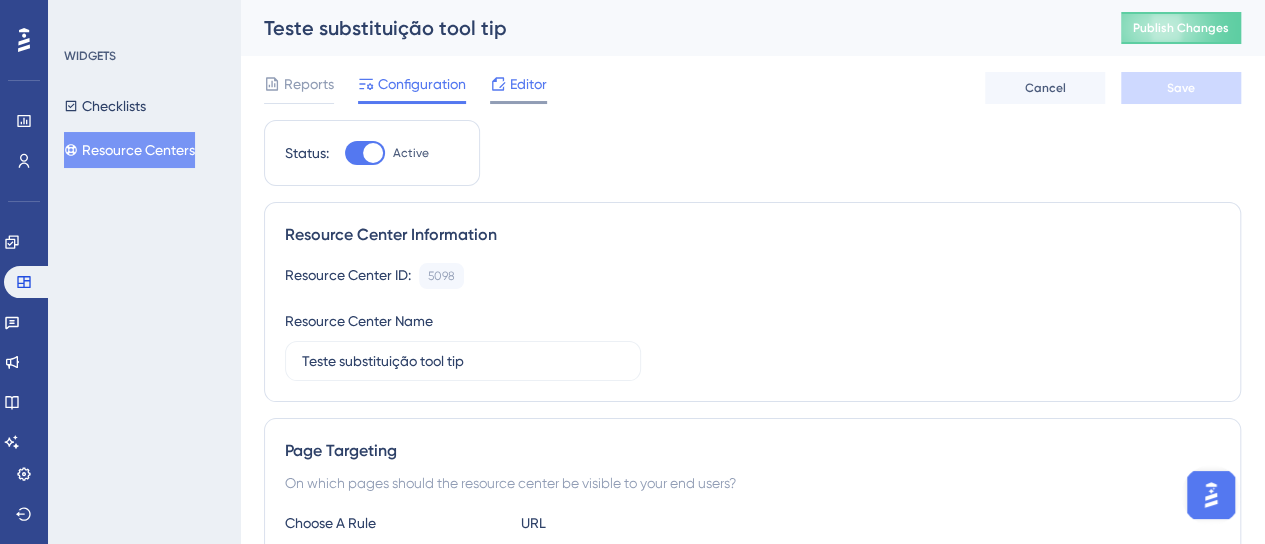 click on "Editor" at bounding box center (518, 84) 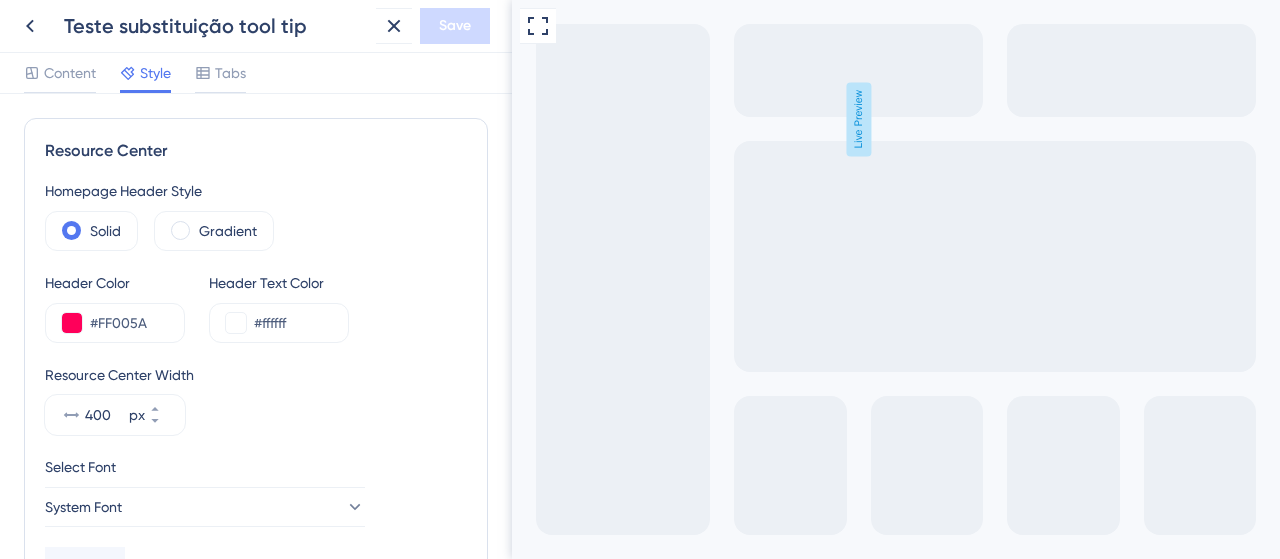 scroll, scrollTop: 300, scrollLeft: 0, axis: vertical 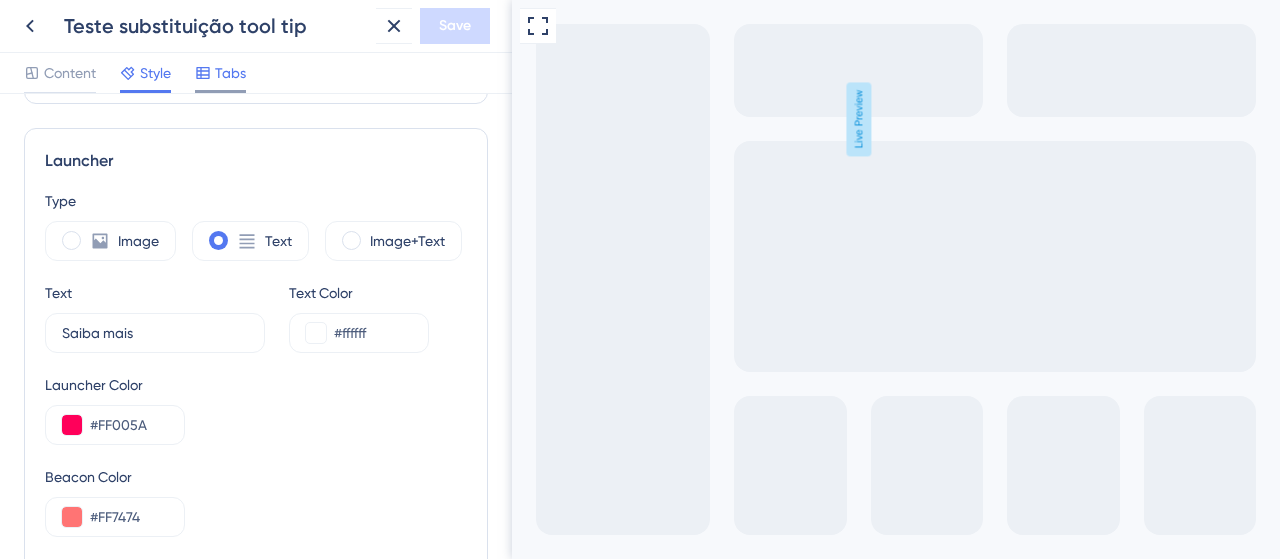 click on "Tabs" at bounding box center (230, 73) 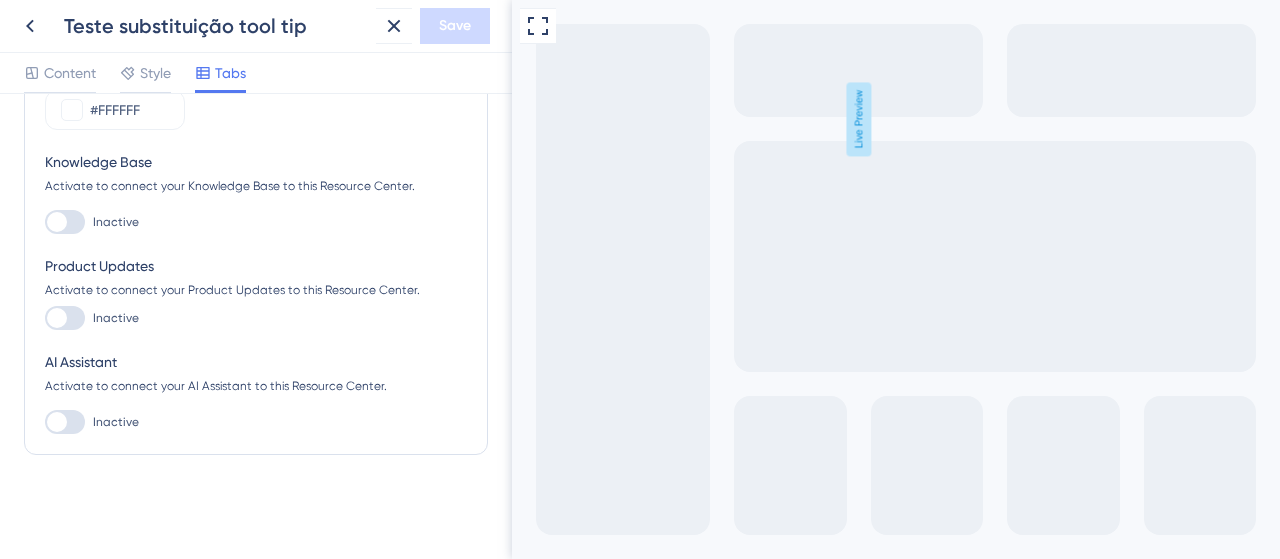 scroll, scrollTop: 164, scrollLeft: 0, axis: vertical 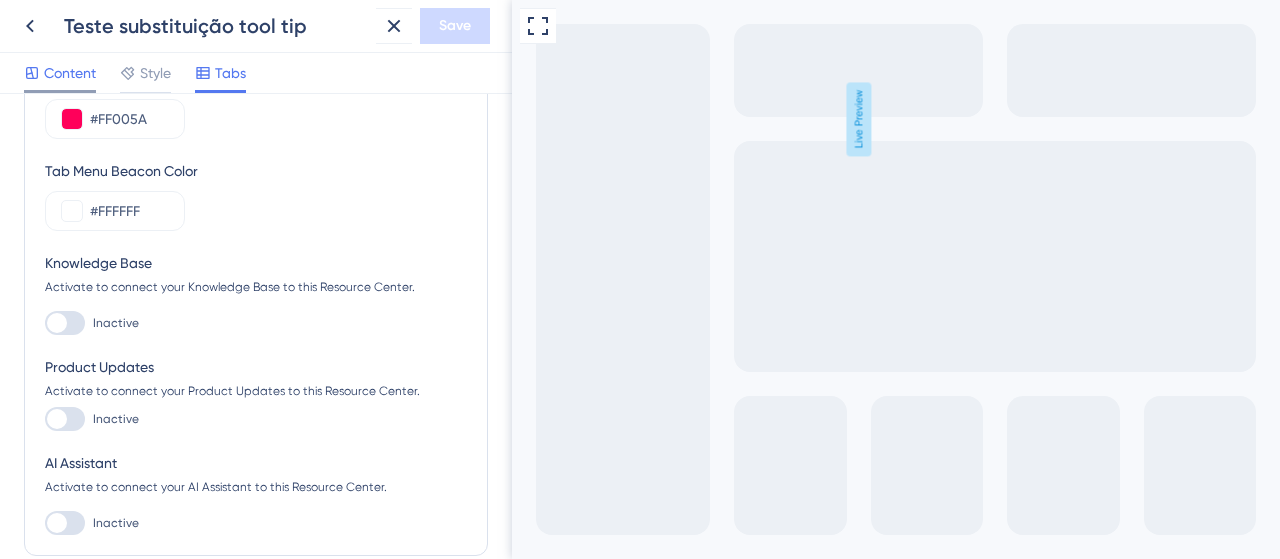 click on "Content" at bounding box center [70, 73] 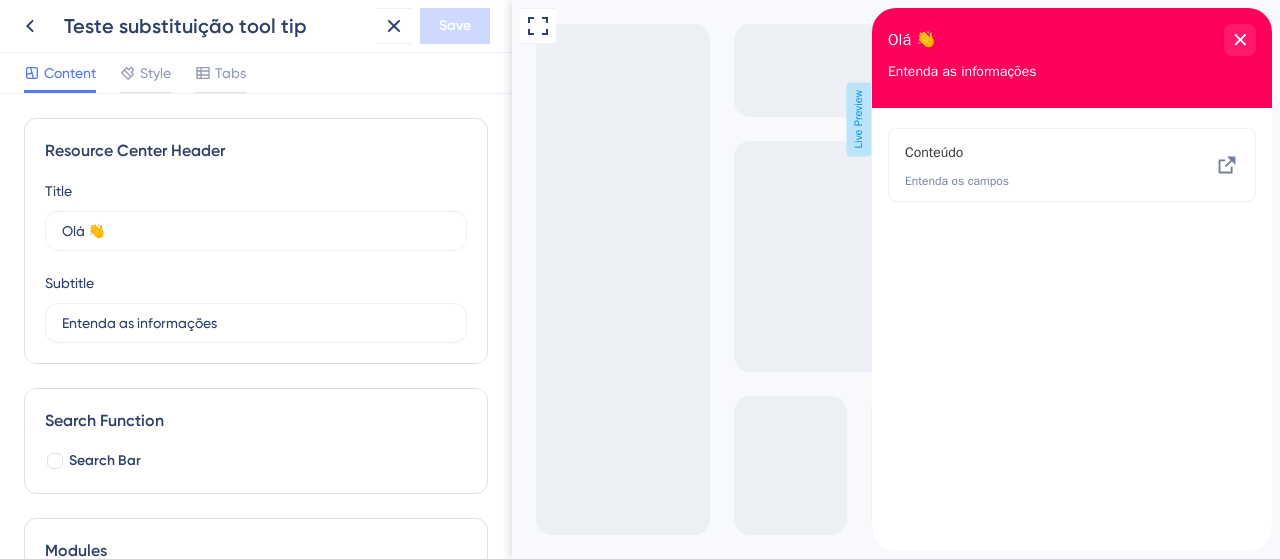 scroll, scrollTop: 270, scrollLeft: 0, axis: vertical 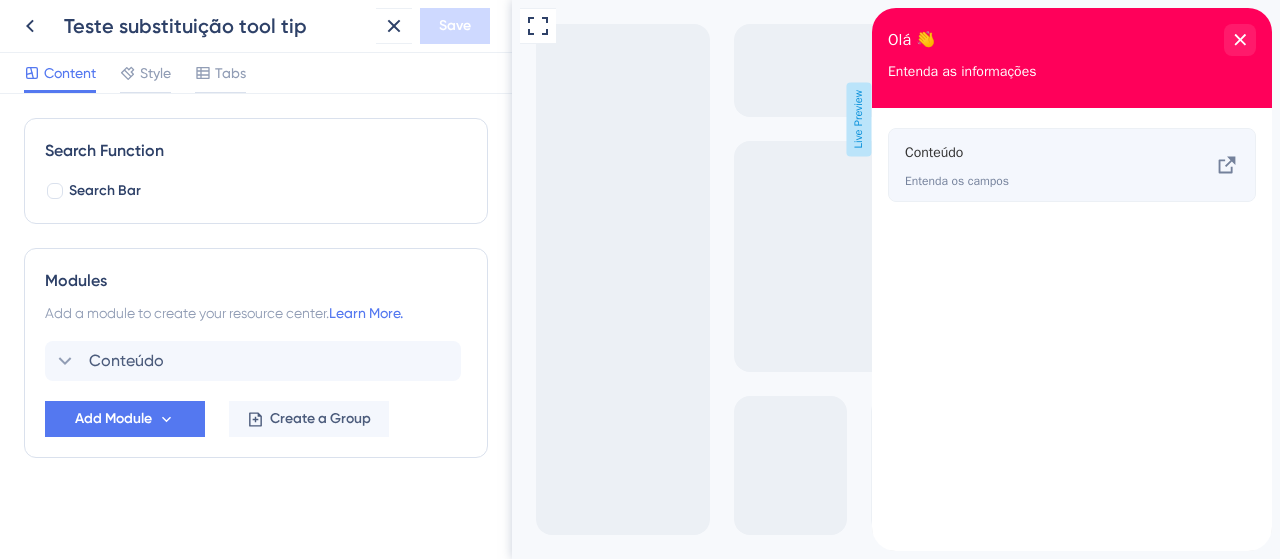 click on "Entenda os campos" at bounding box center [1038, 181] 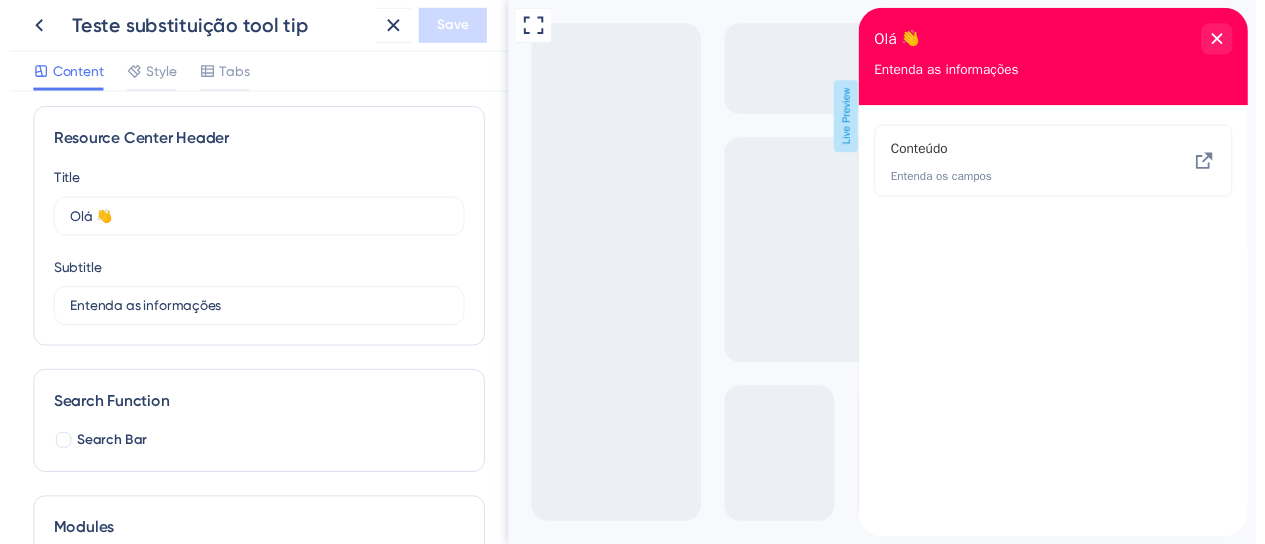 scroll, scrollTop: 0, scrollLeft: 0, axis: both 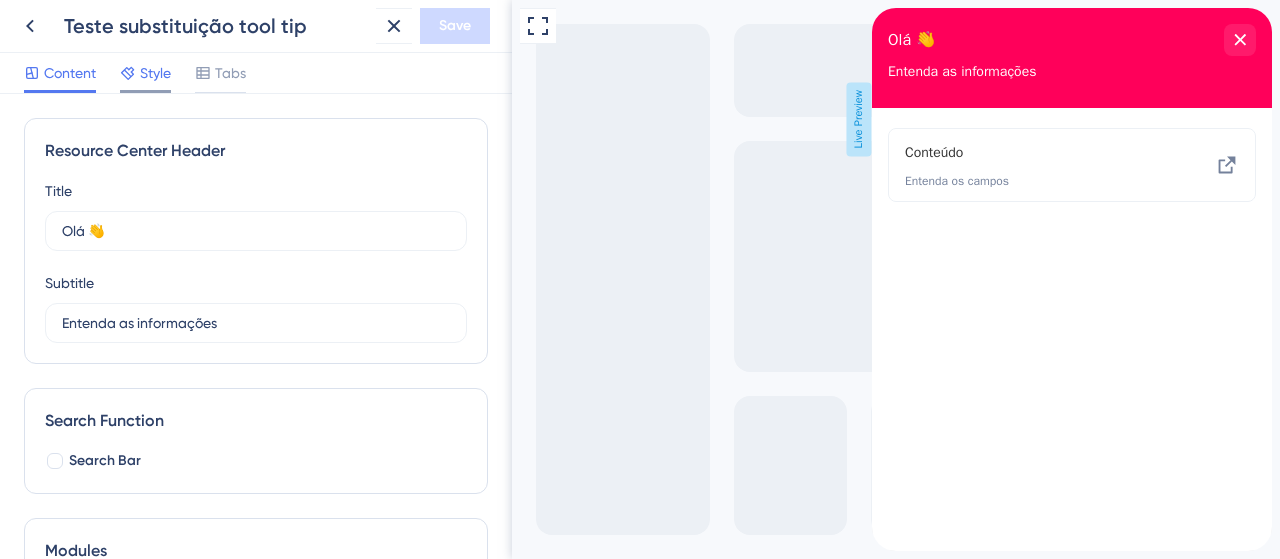 click on "Style" at bounding box center (155, 73) 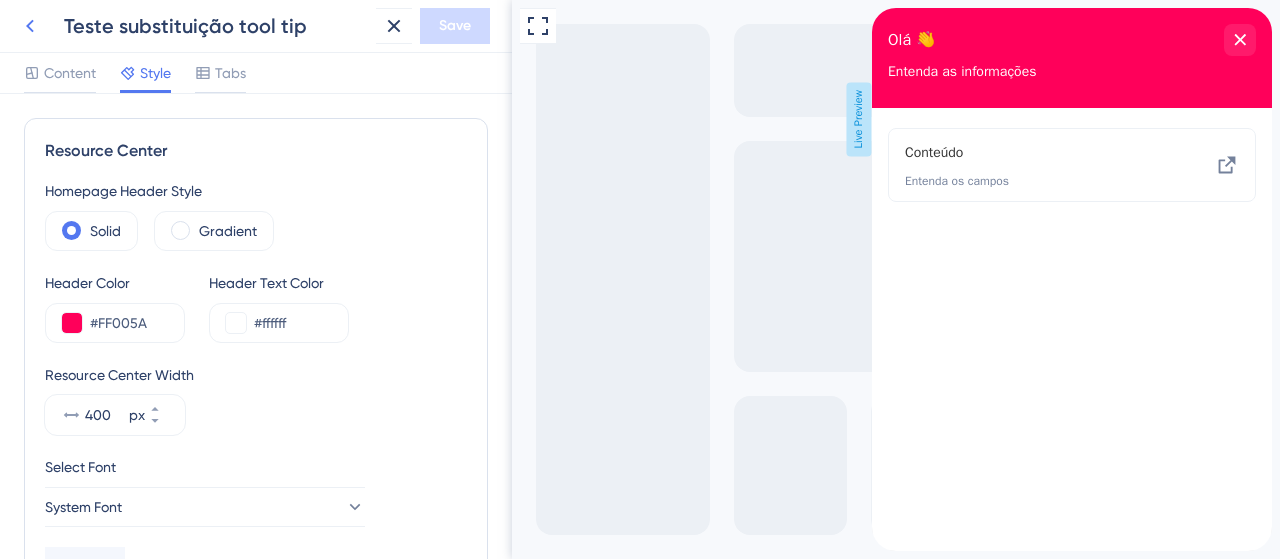 click 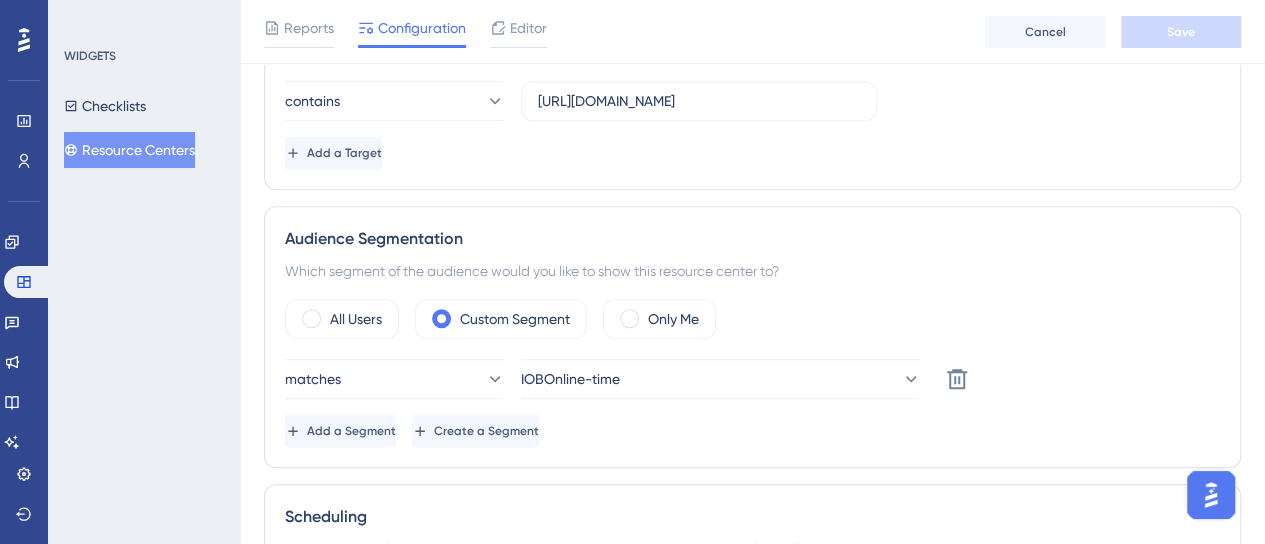 scroll, scrollTop: 500, scrollLeft: 0, axis: vertical 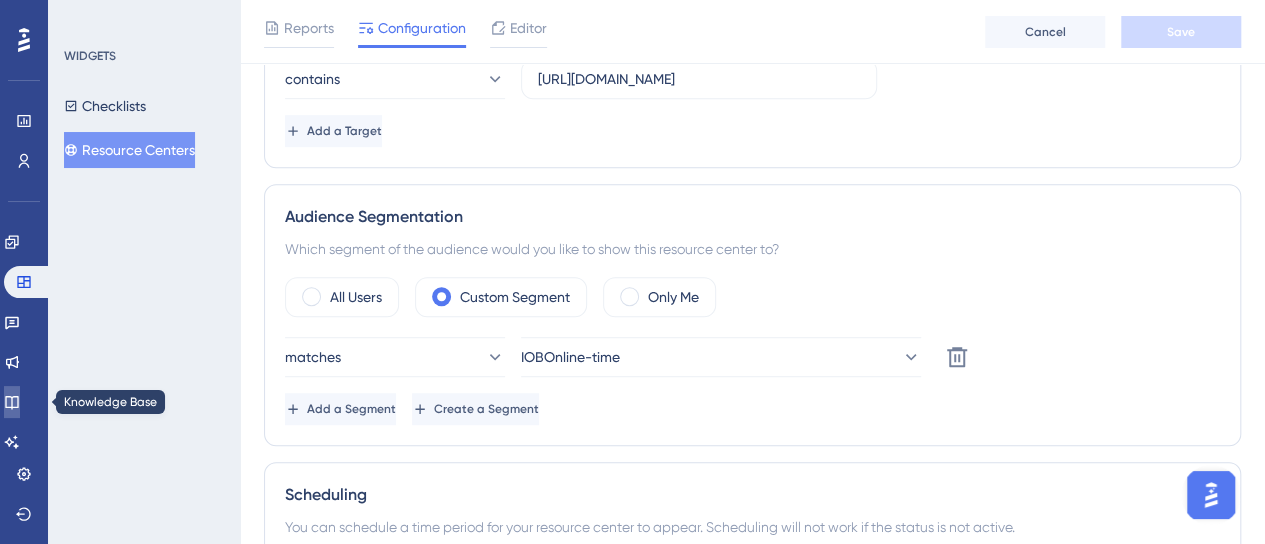 click 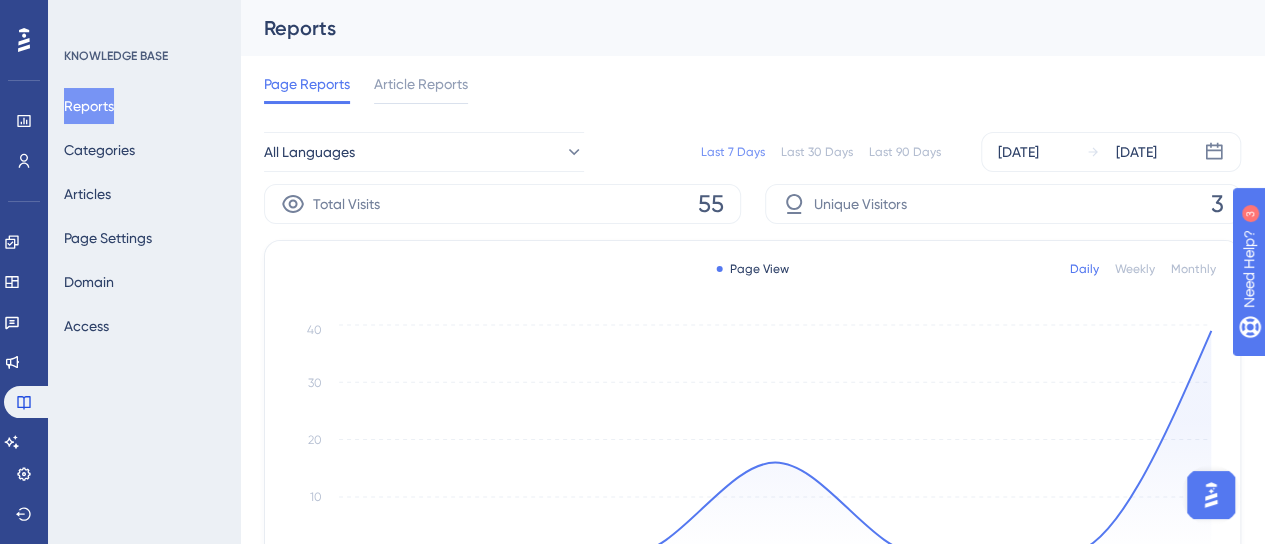 scroll, scrollTop: 0, scrollLeft: 0, axis: both 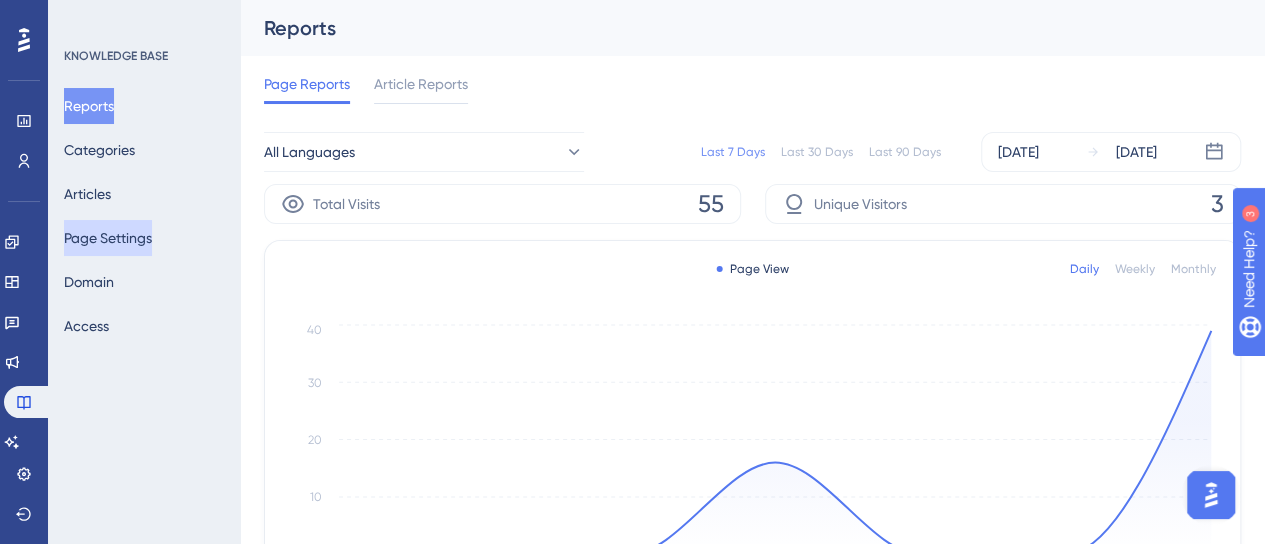 click on "Page Settings" at bounding box center [108, 238] 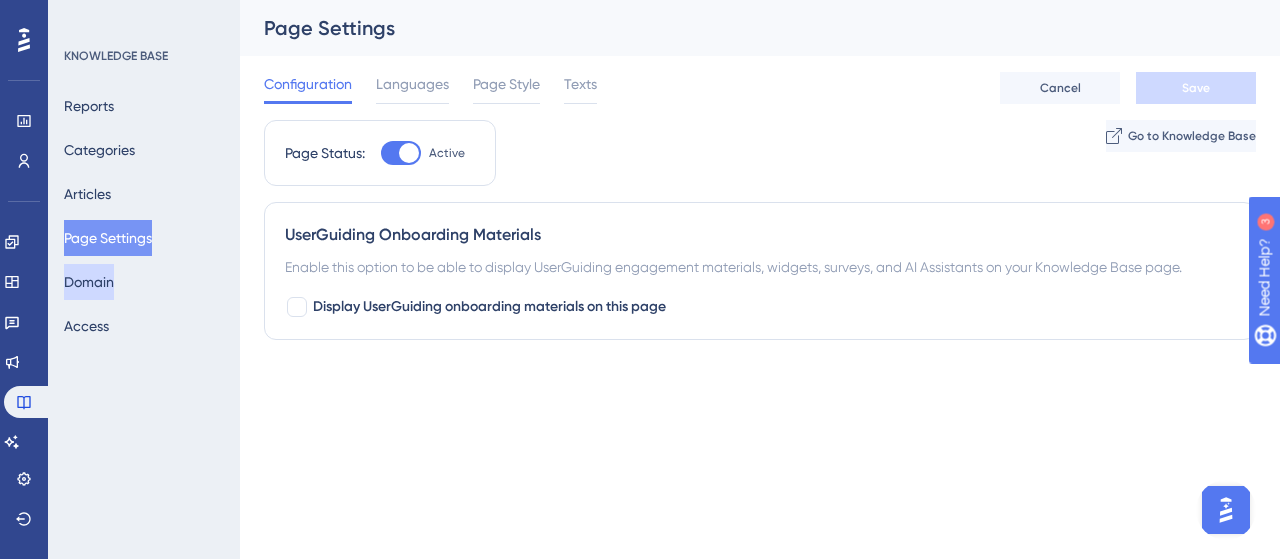 click on "Domain" at bounding box center (89, 282) 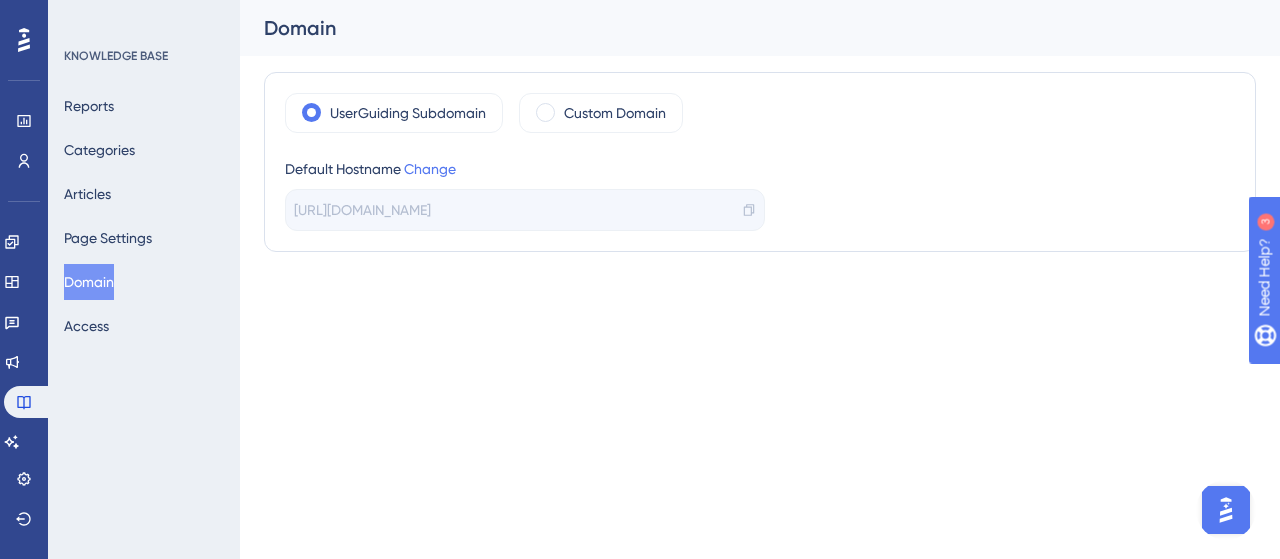 click on "Performance Users Engagement Widgets Feedback Product Updates Knowledge Base AI Assistant Settings Logout KNOWLEDGE BASE Reports Categories Articles Page Settings Domain Access Domain UserGuiding Subdomain Custom Domain Default Hostname   Change [URL][DOMAIN_NAME]
0.25" at bounding box center (640, 0) 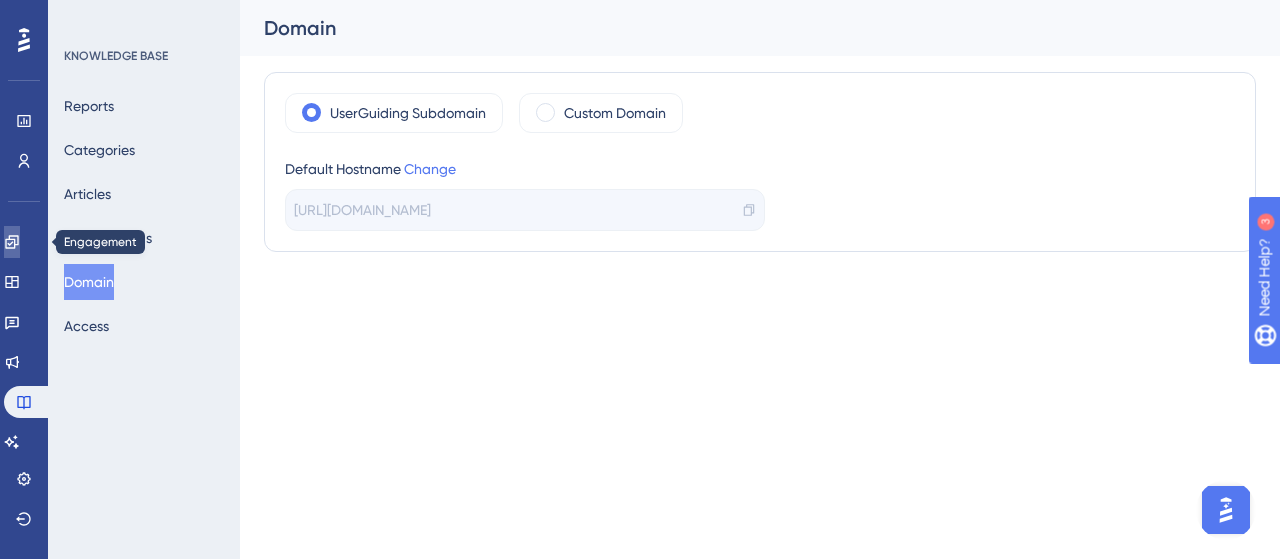 click 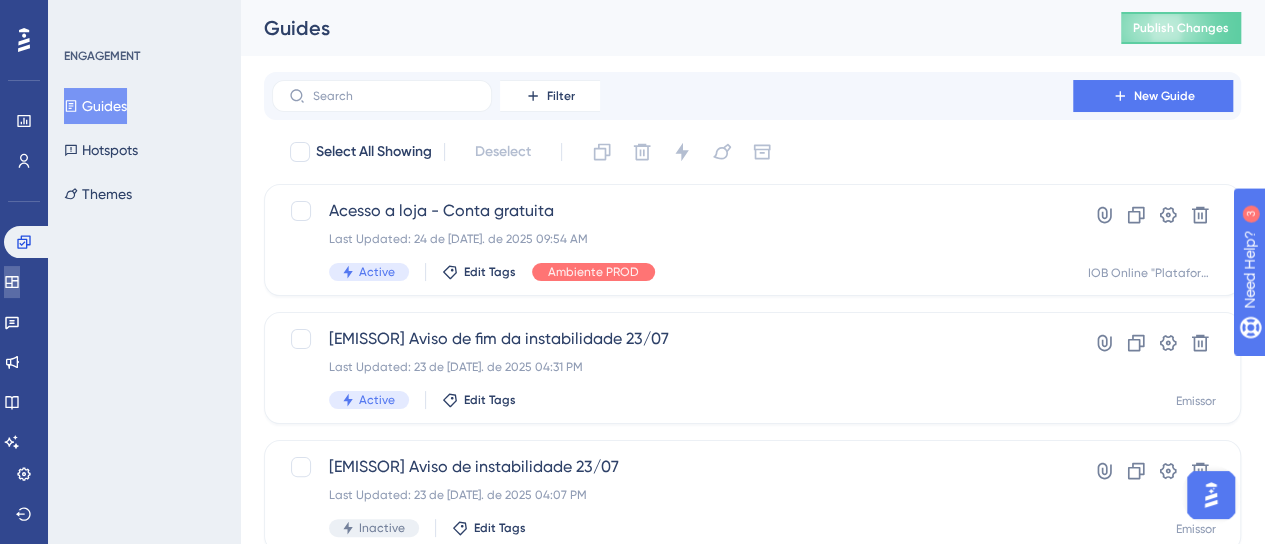 click 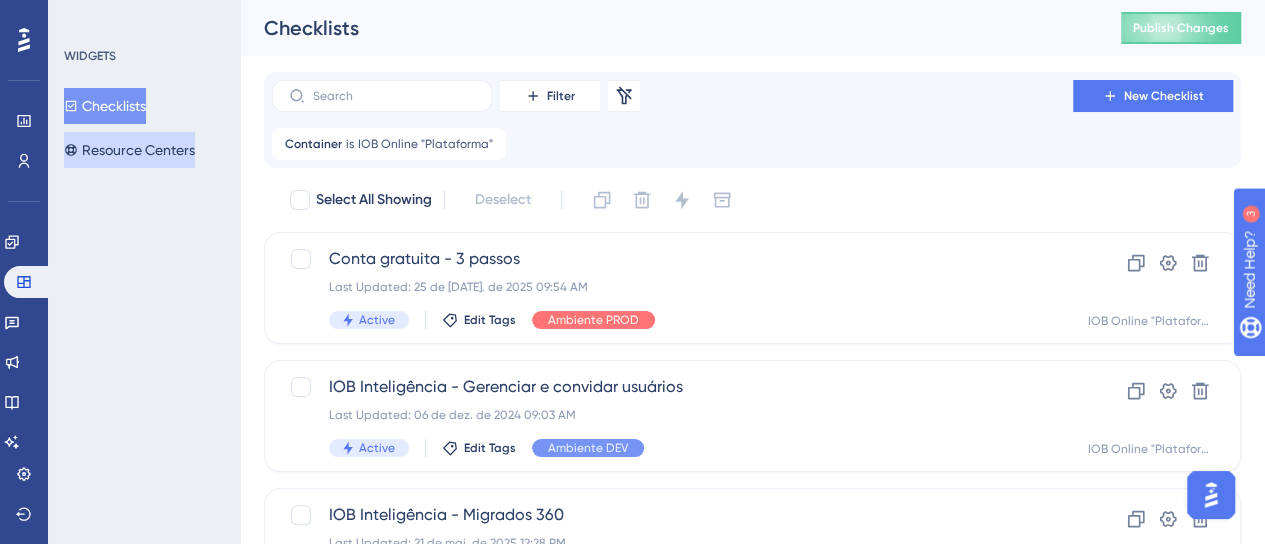 click on "Resource Centers" at bounding box center (129, 150) 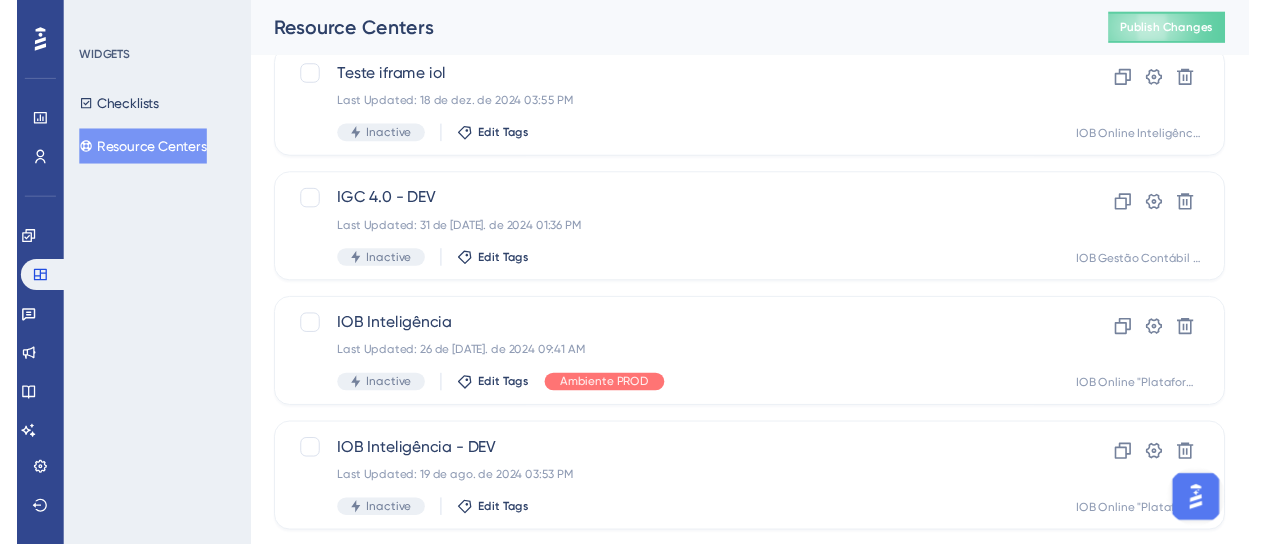 scroll, scrollTop: 0, scrollLeft: 0, axis: both 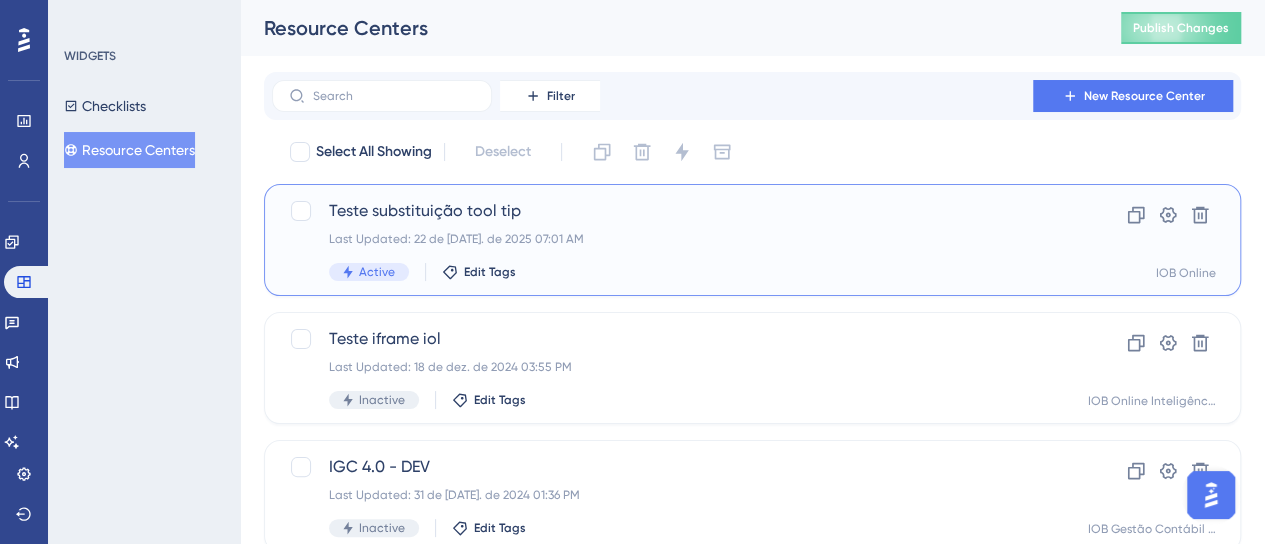 click on "Last Updated: 22 de [DATE]. de 2025 07:01 AM" at bounding box center (672, 239) 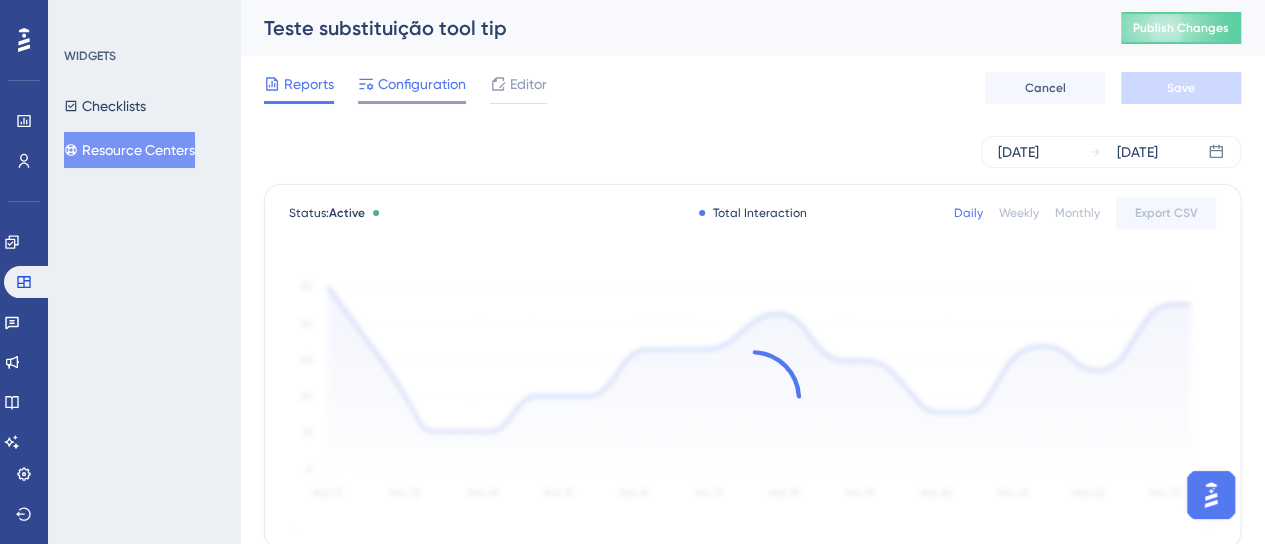 click on "Configuration" at bounding box center [422, 84] 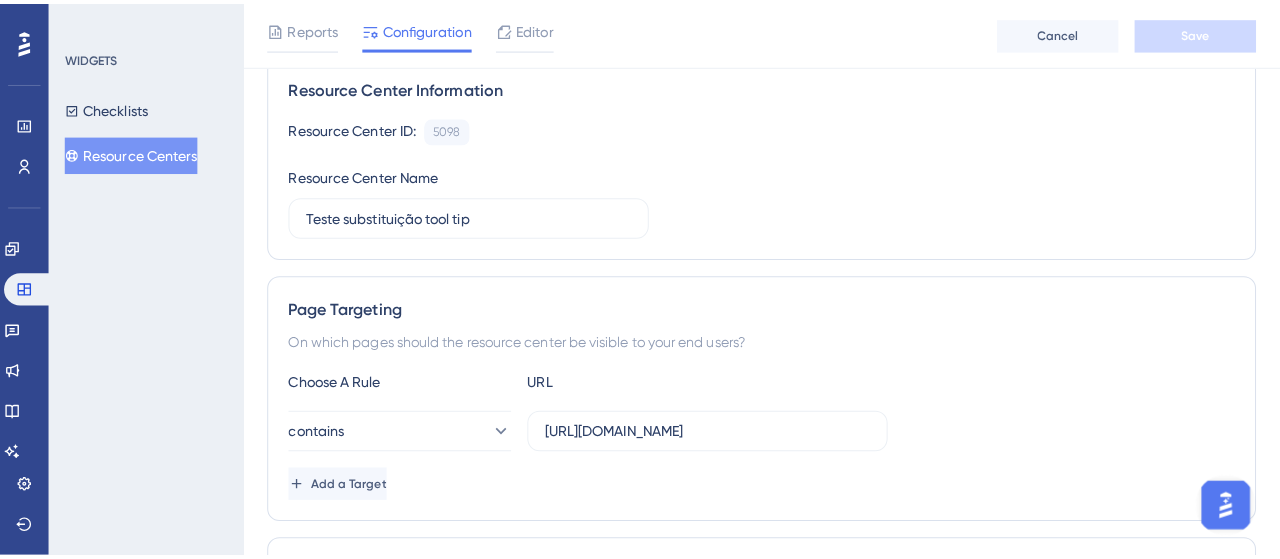 scroll, scrollTop: 0, scrollLeft: 0, axis: both 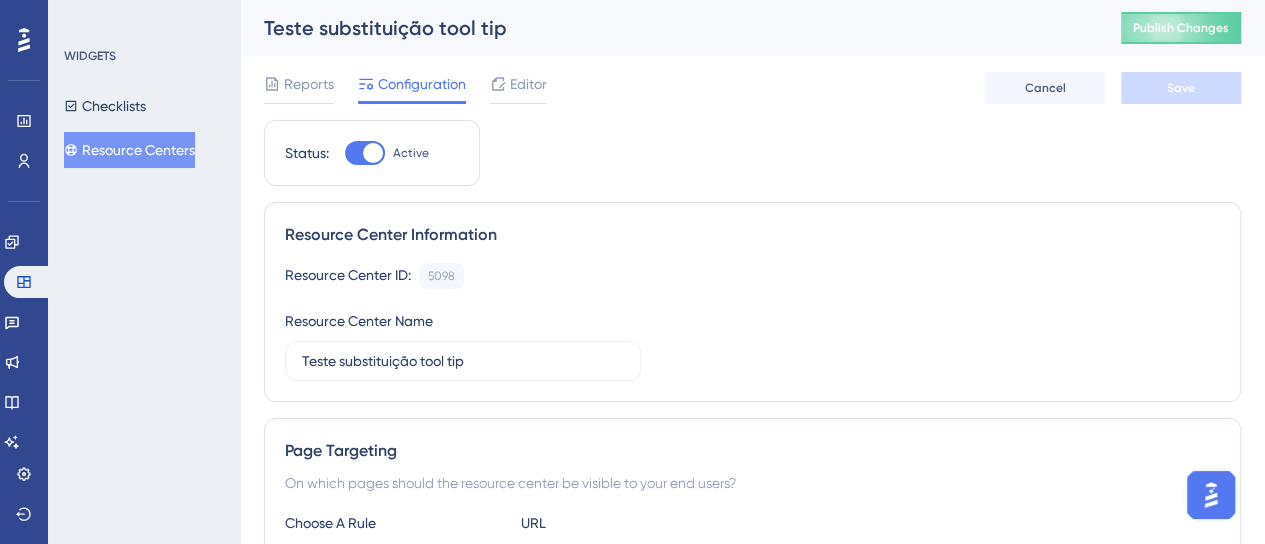 click on "Reports Configuration Editor Cancel Save" at bounding box center (752, 88) 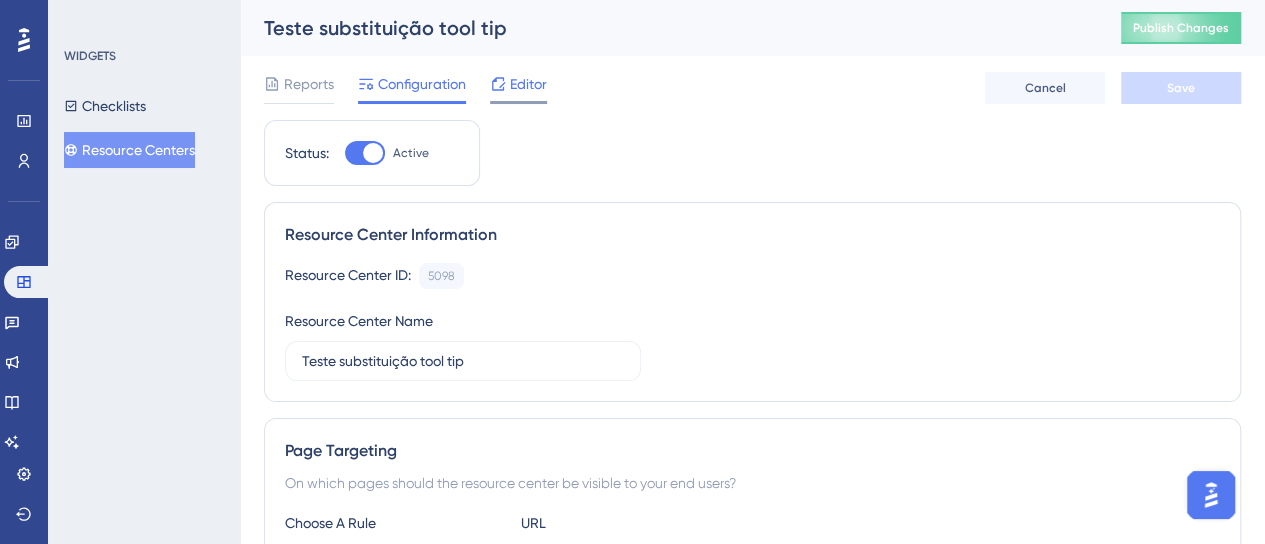 click on "Editor" at bounding box center [528, 84] 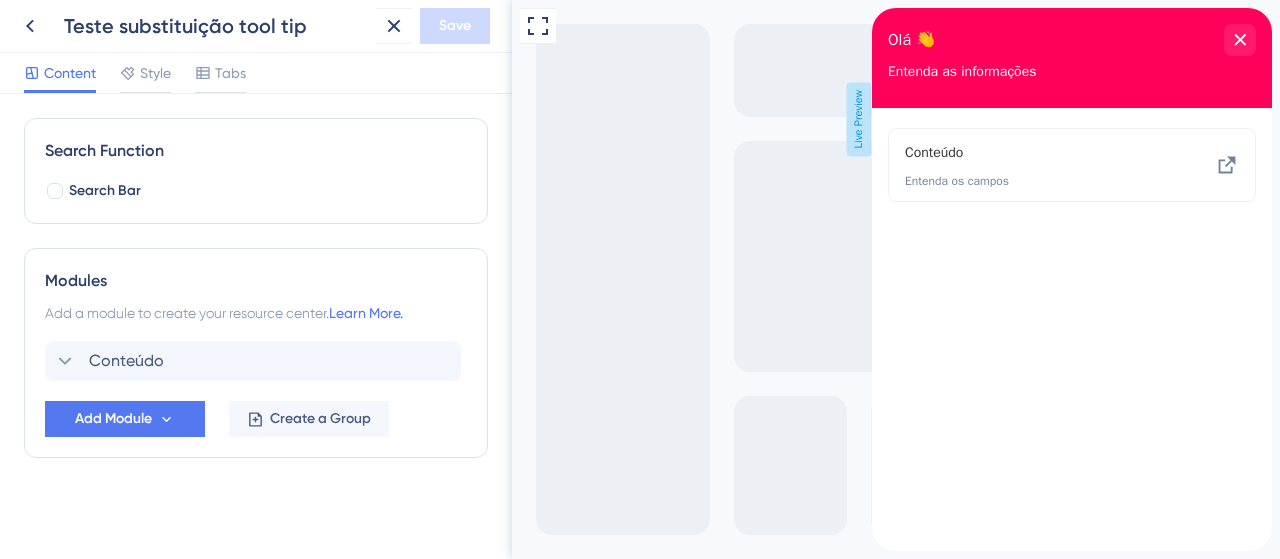 scroll, scrollTop: 0, scrollLeft: 0, axis: both 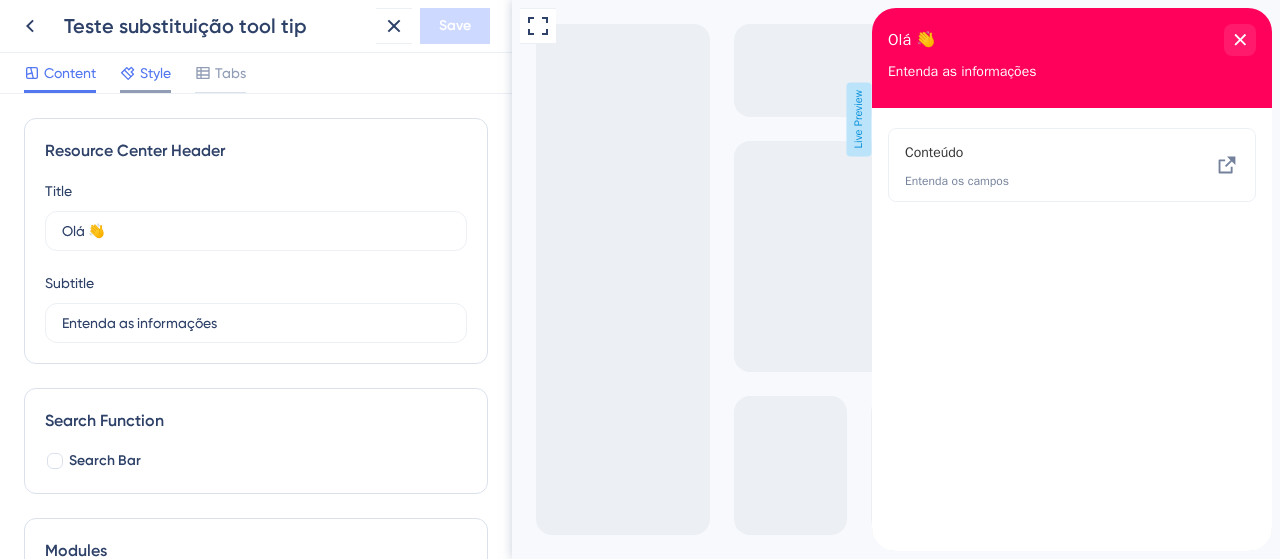 click on "Style" at bounding box center (155, 73) 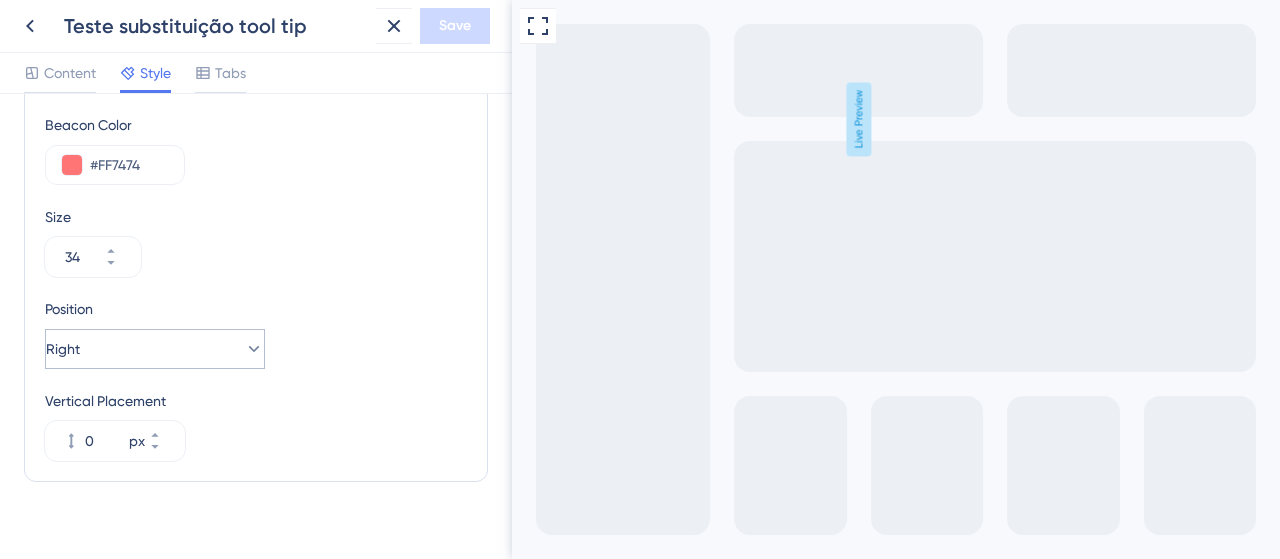 scroll, scrollTop: 0, scrollLeft: 0, axis: both 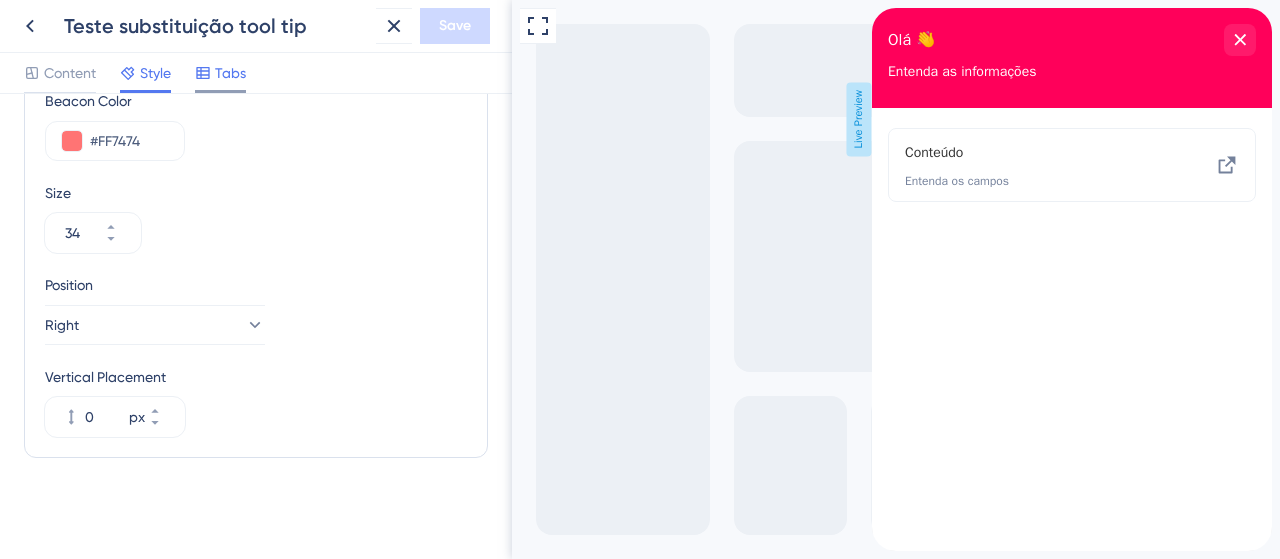 click 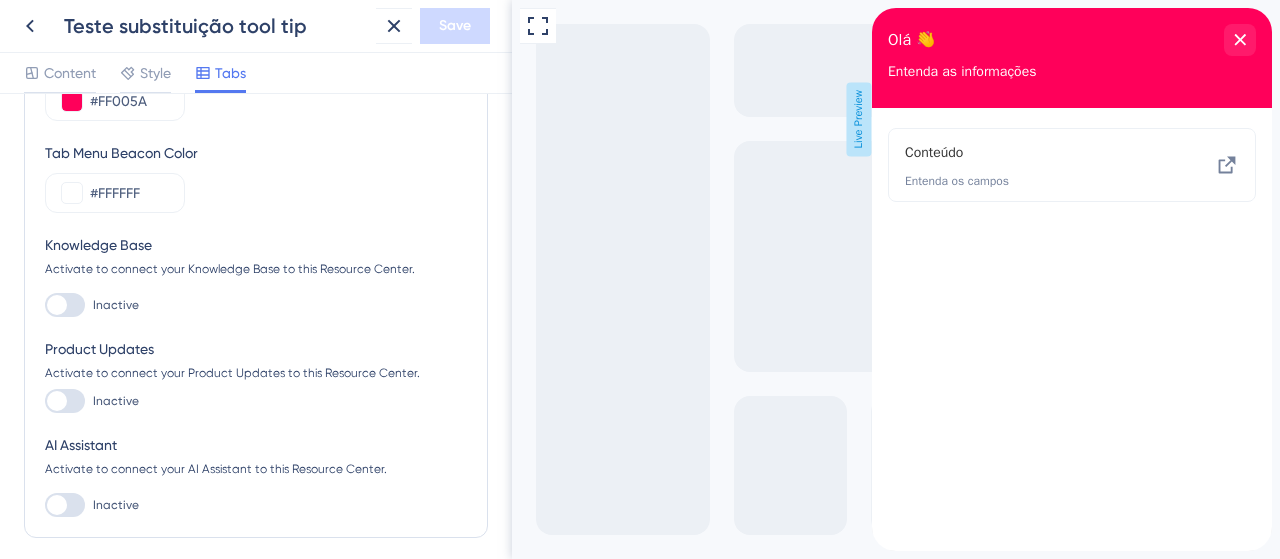 scroll, scrollTop: 164, scrollLeft: 0, axis: vertical 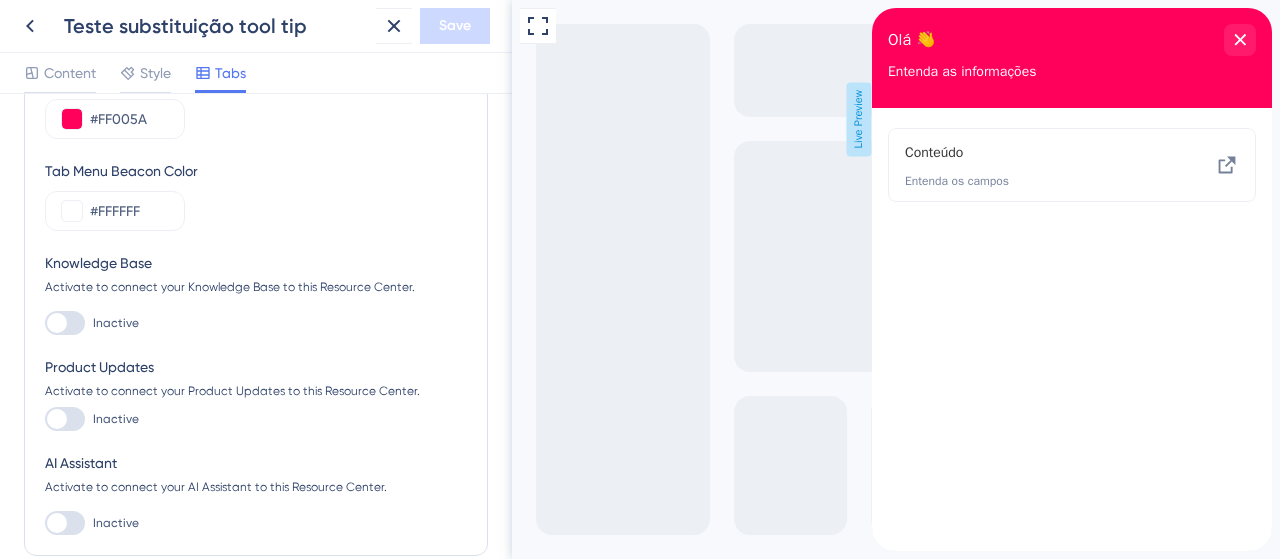 click on "Home" at bounding box center (255, 27) 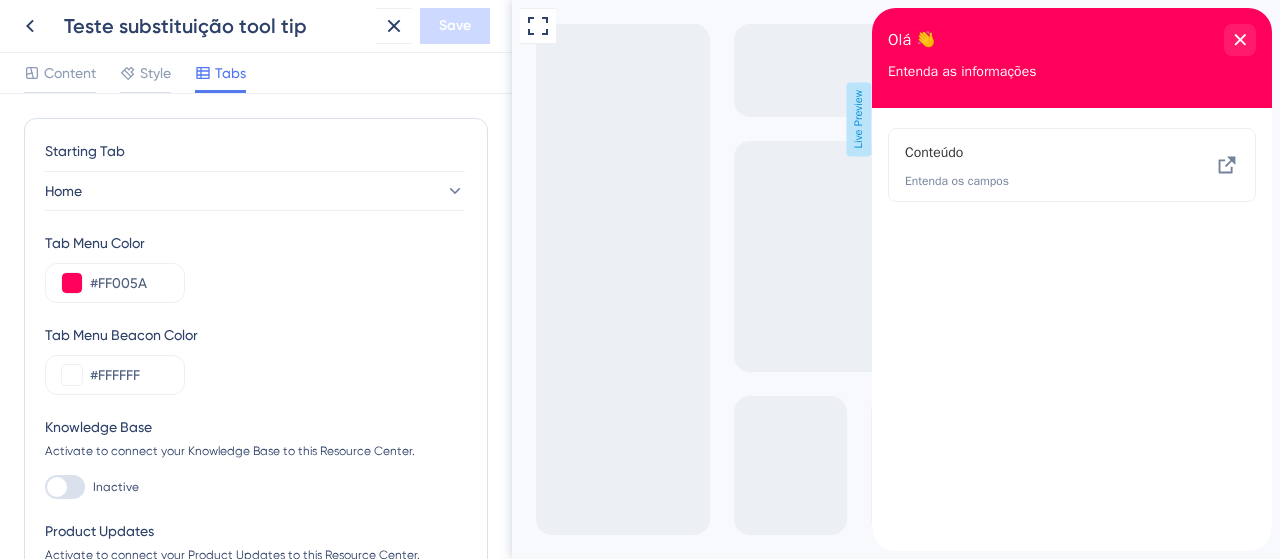 scroll, scrollTop: 264, scrollLeft: 0, axis: vertical 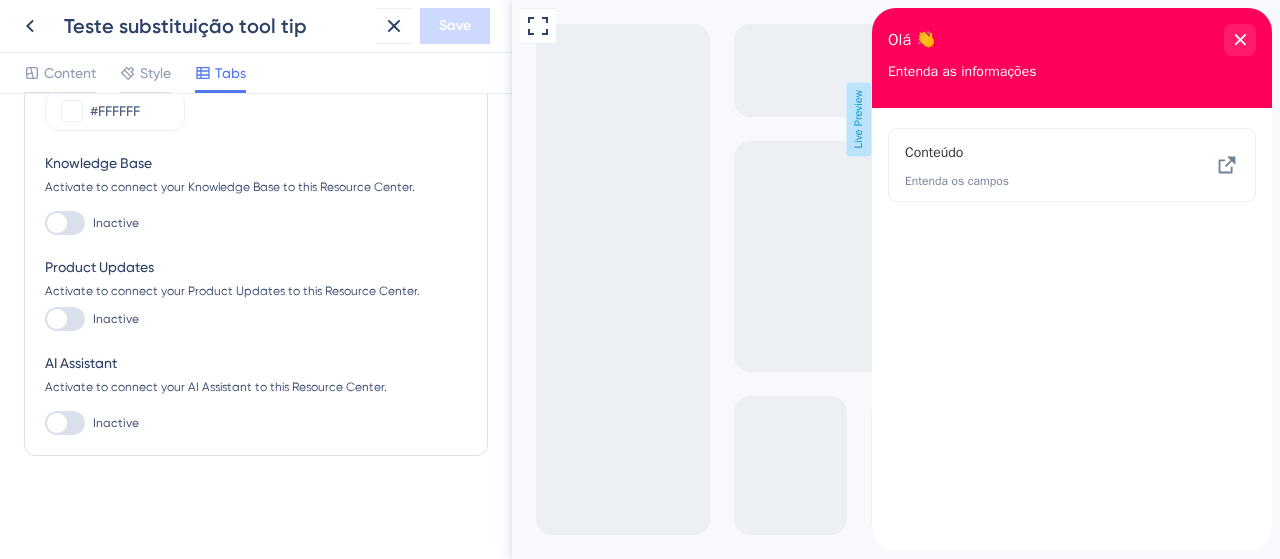 click at bounding box center [65, 223] 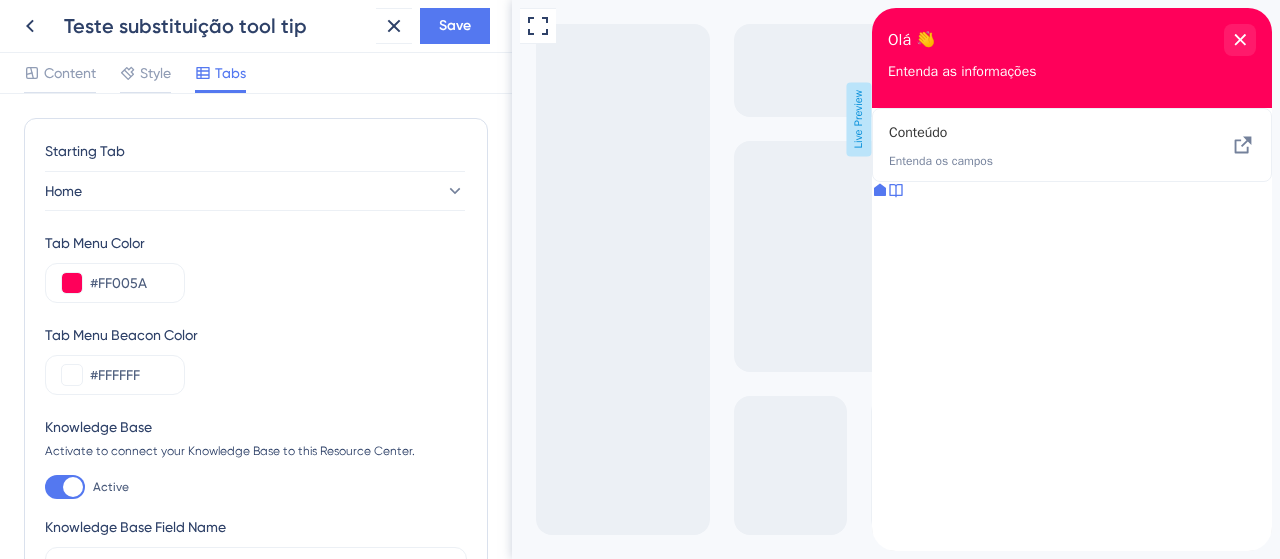 scroll, scrollTop: 100, scrollLeft: 0, axis: vertical 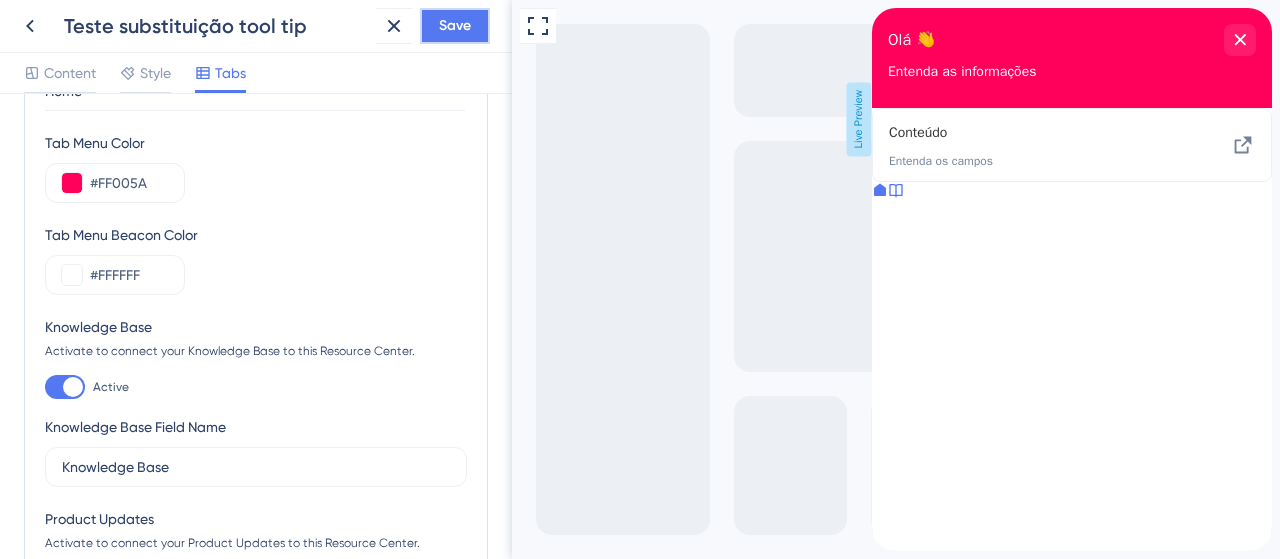 click on "Save" at bounding box center [455, 26] 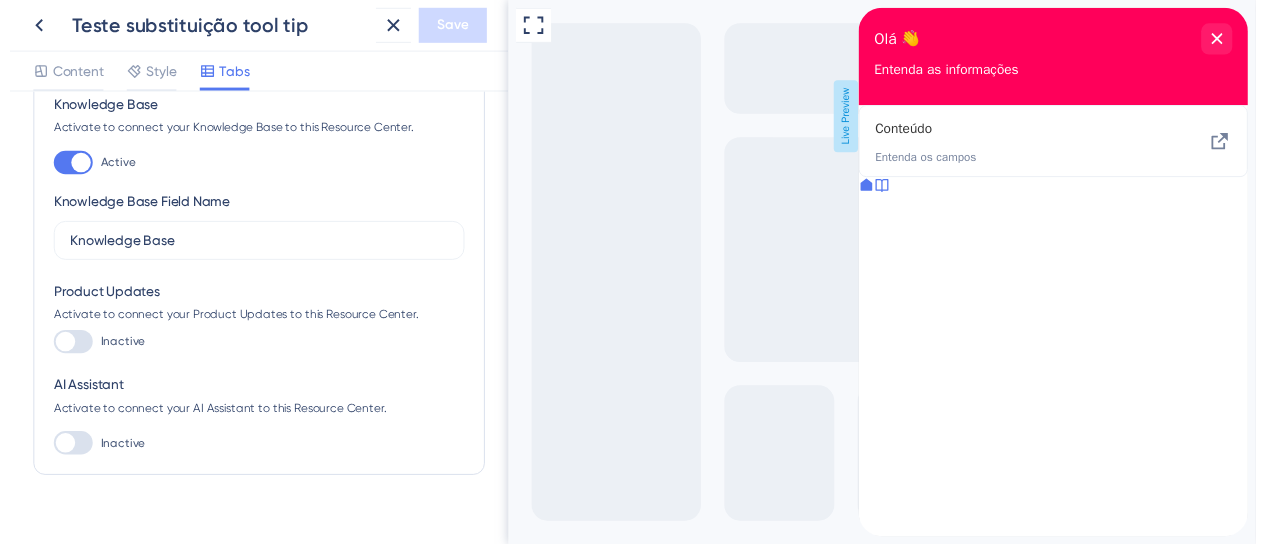 scroll, scrollTop: 352, scrollLeft: 0, axis: vertical 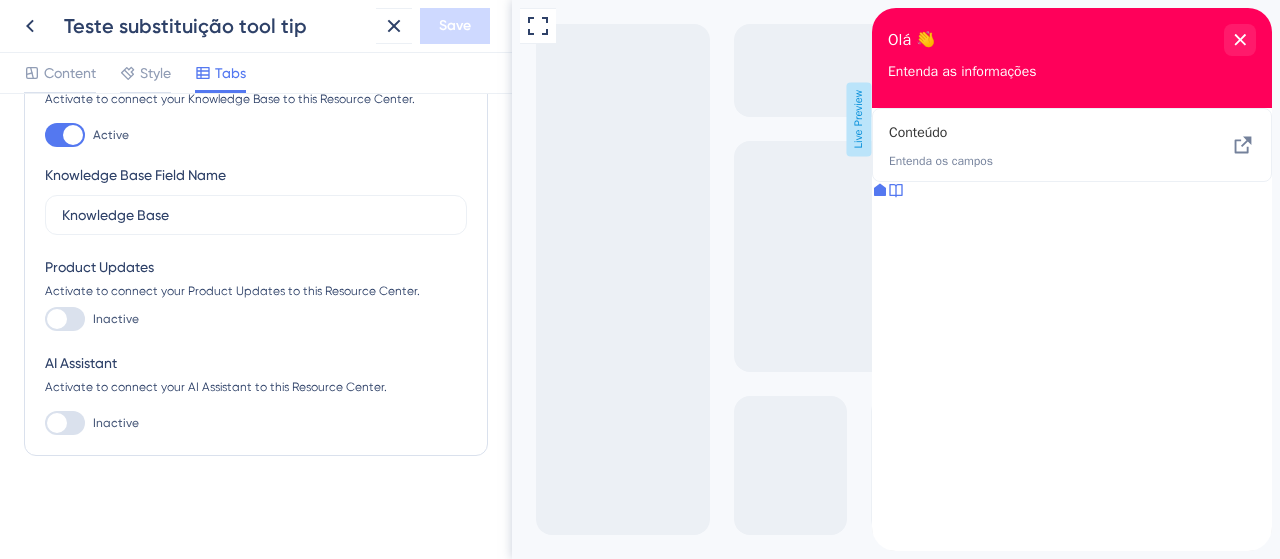 click at bounding box center [65, 423] 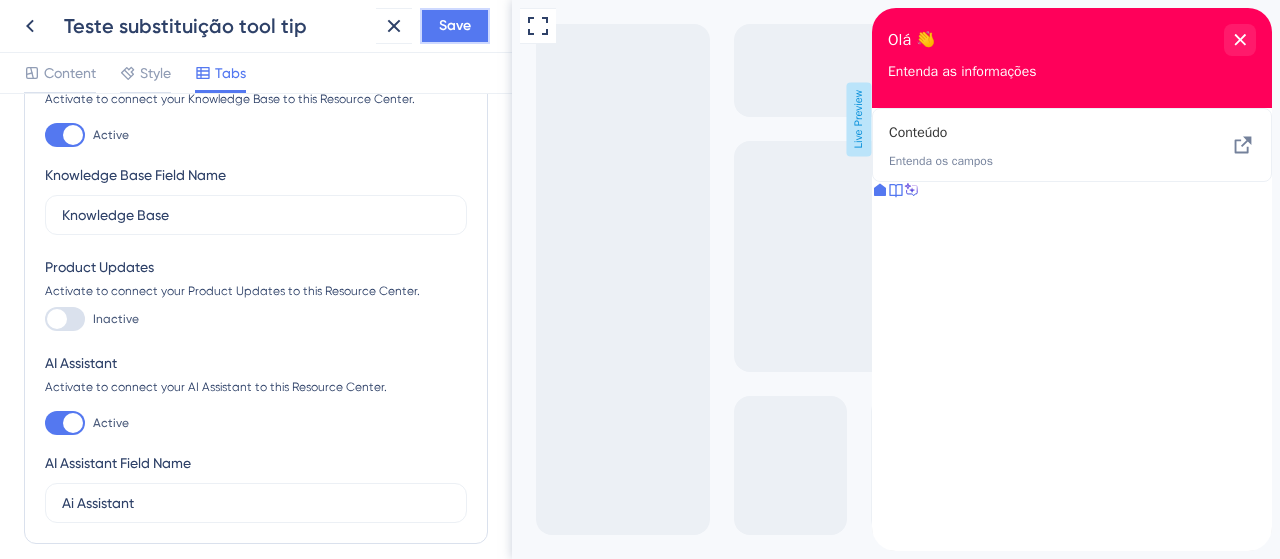 click on "Save" at bounding box center [455, 26] 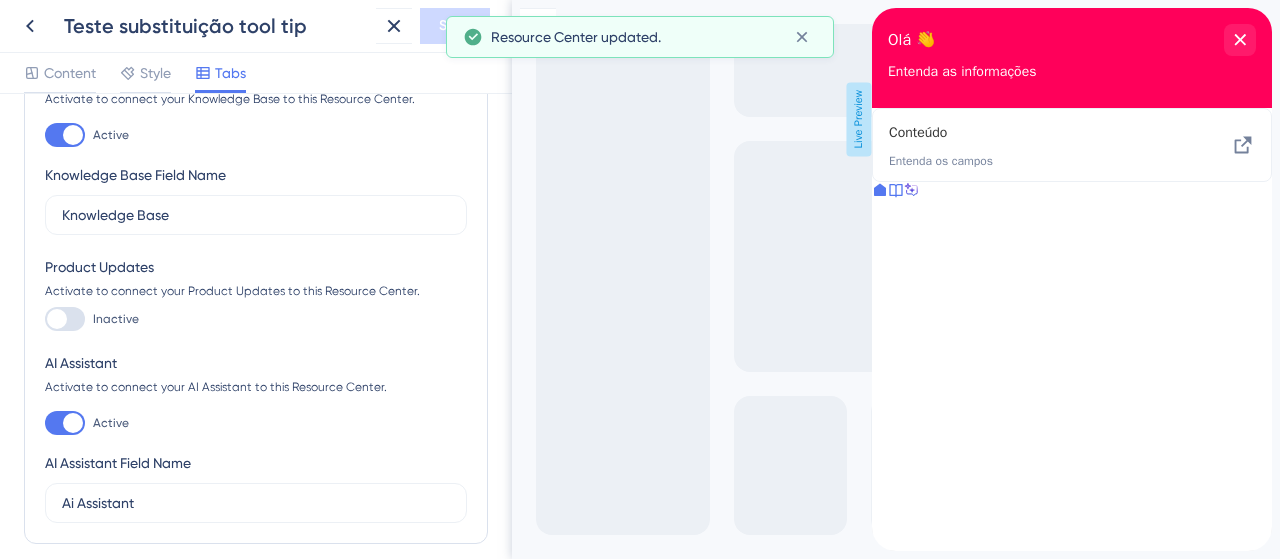 drag, startPoint x: 1238, startPoint y: 43, endPoint x: 1020, endPoint y: 88, distance: 222.59605 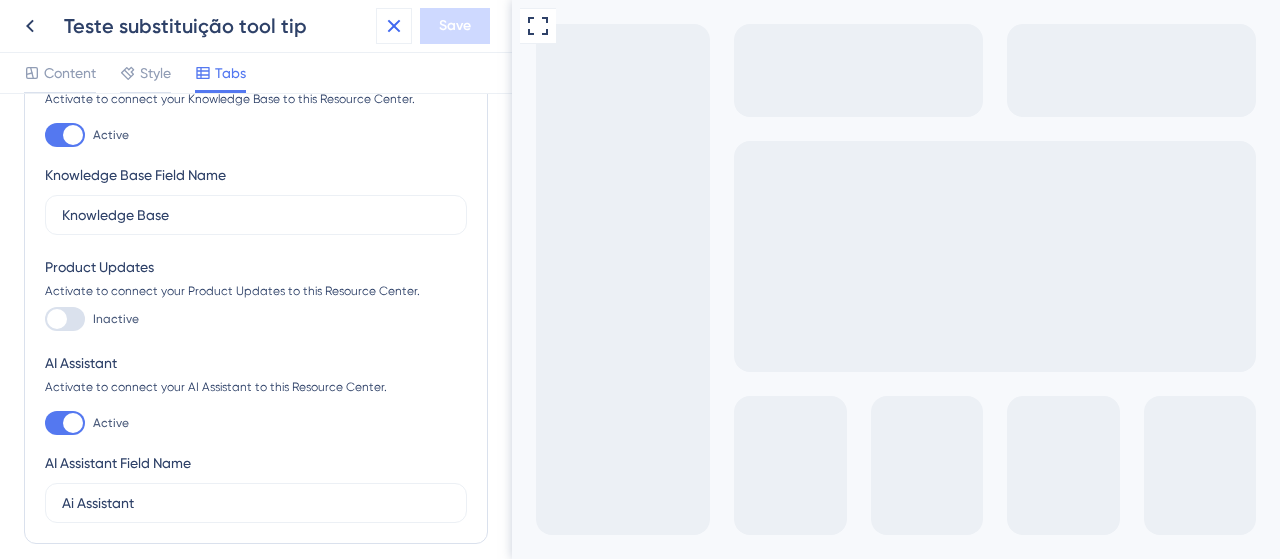 click 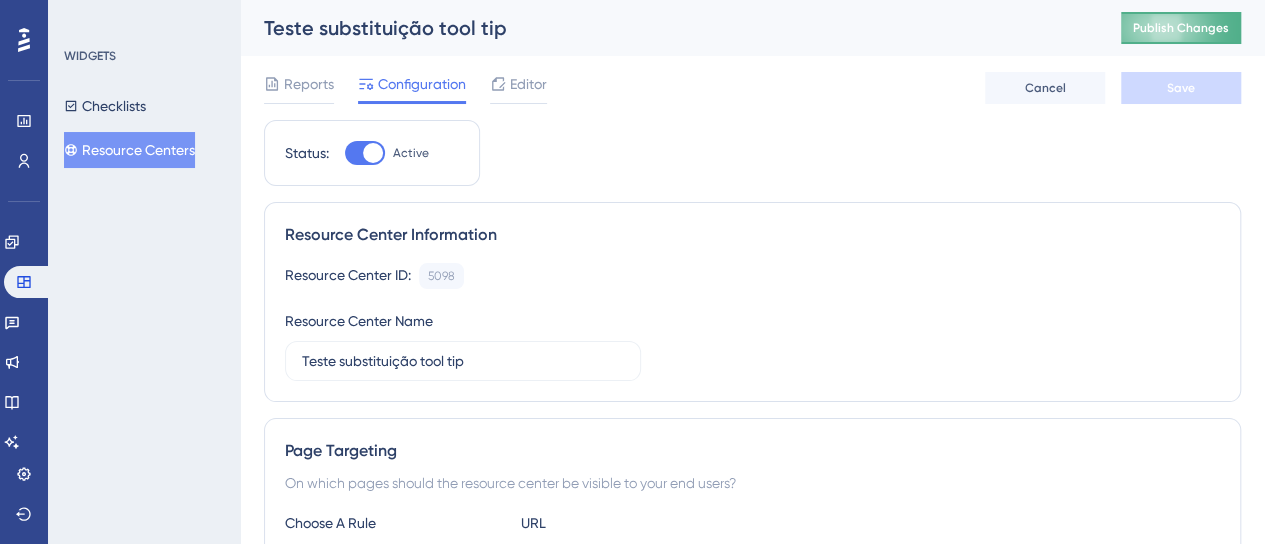 click on "Publish Changes" at bounding box center (1181, 28) 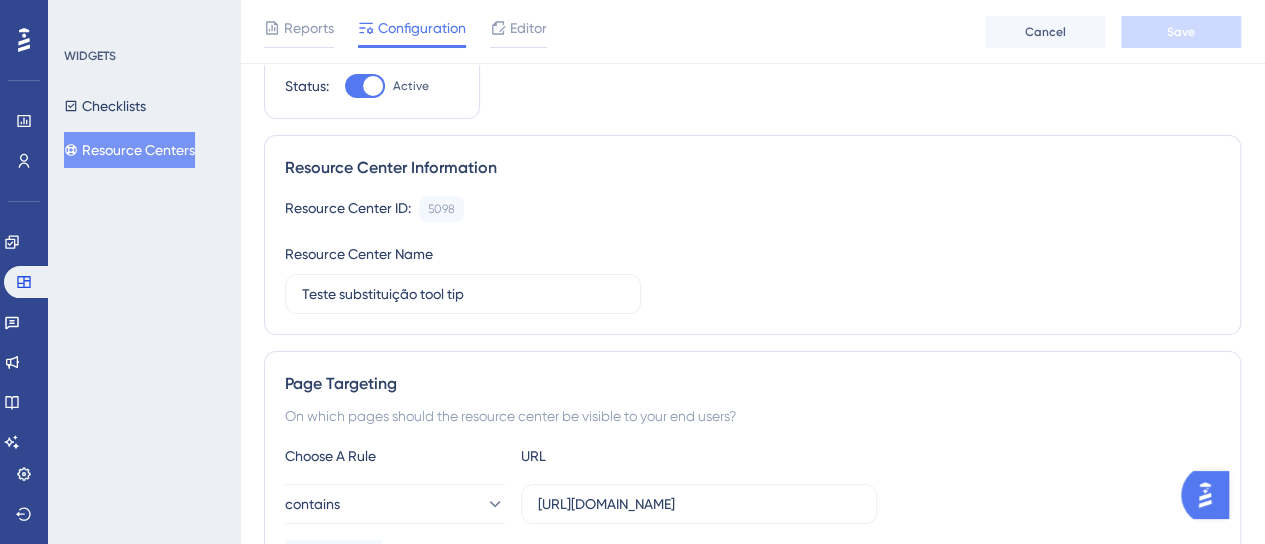 scroll, scrollTop: 0, scrollLeft: 0, axis: both 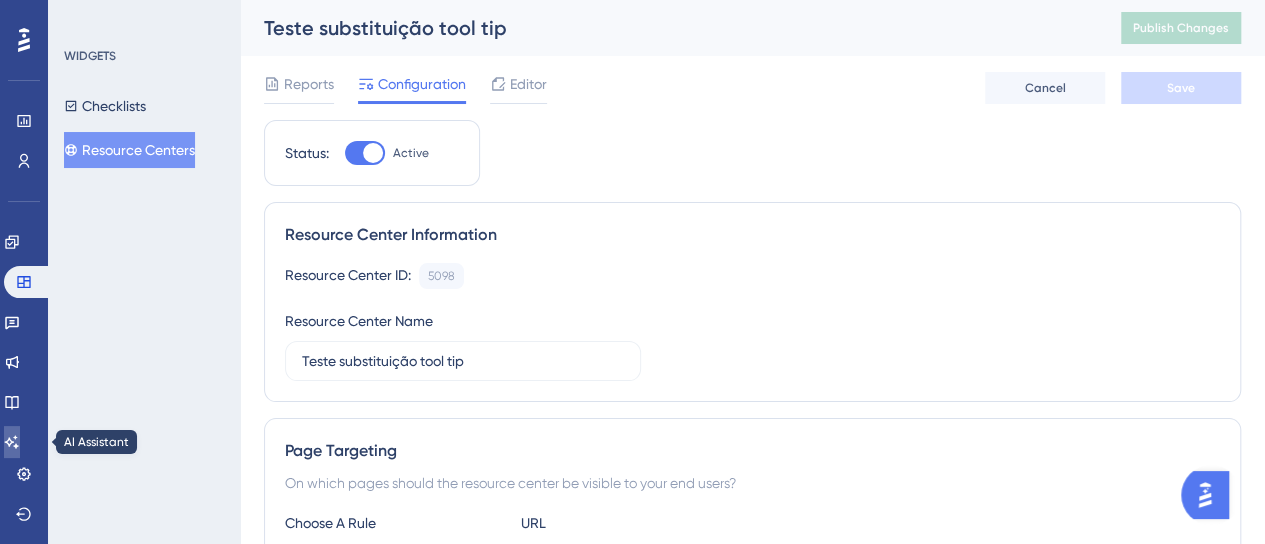 click 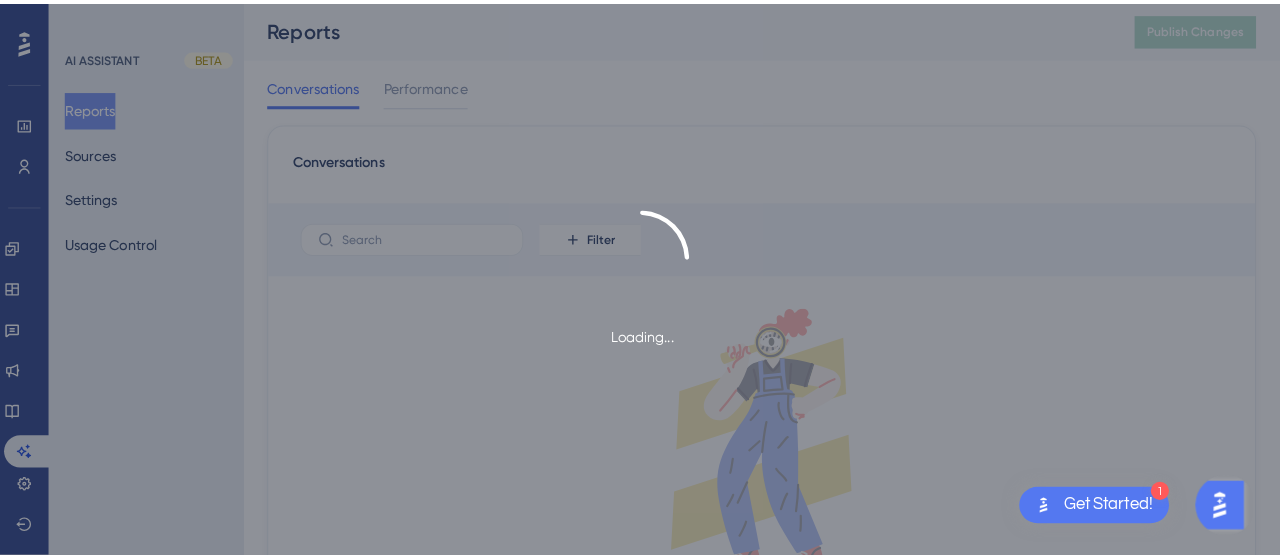 scroll, scrollTop: 0, scrollLeft: 0, axis: both 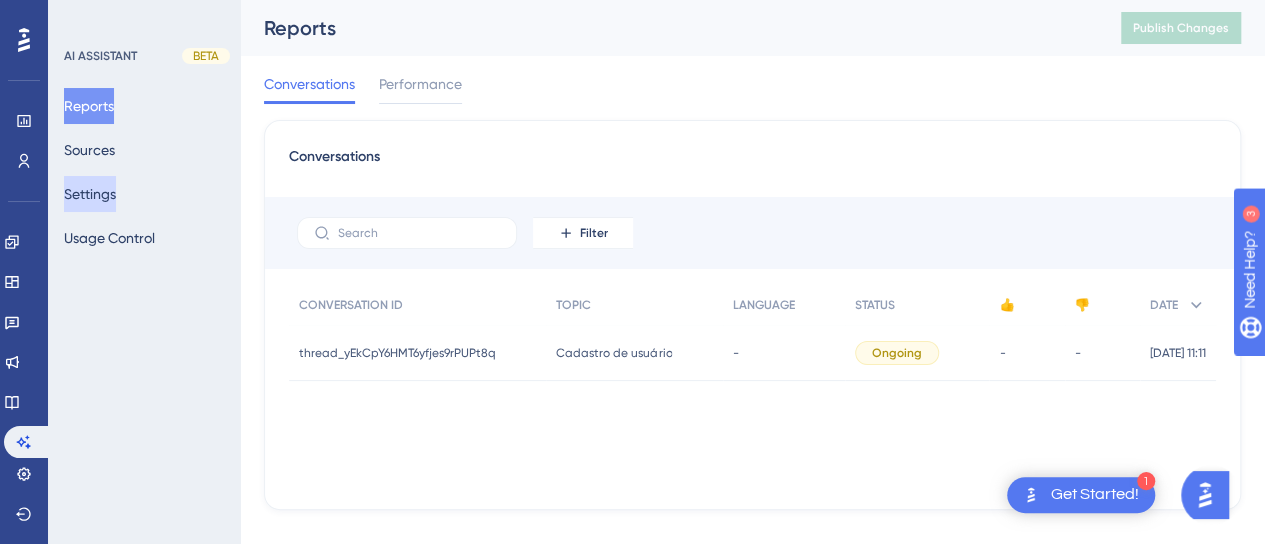 click on "Settings" at bounding box center (90, 194) 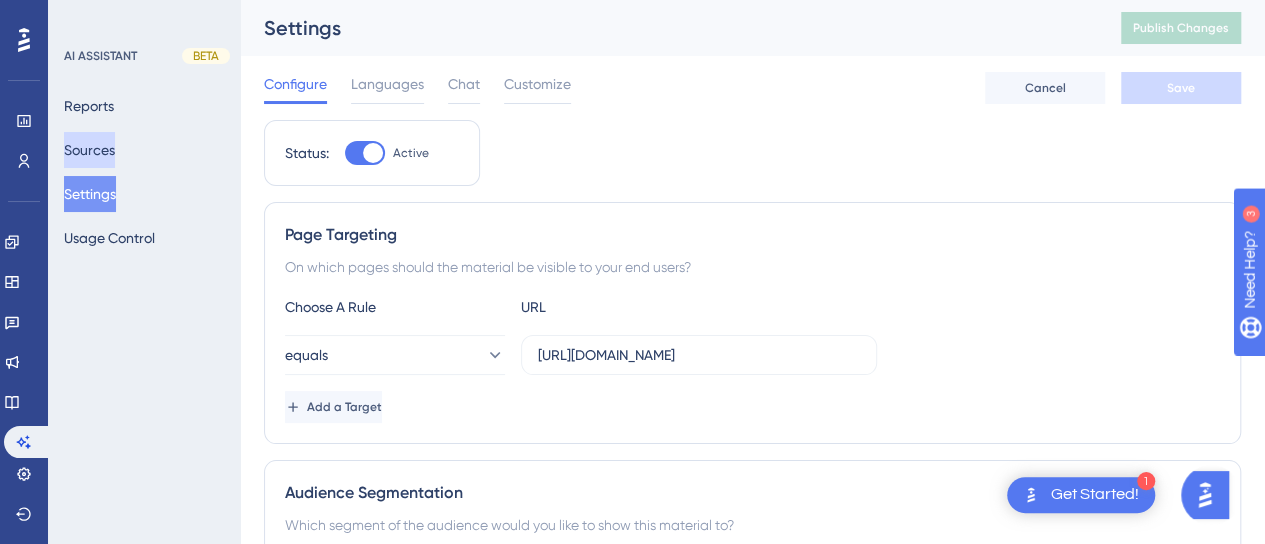 click on "Sources" at bounding box center [89, 150] 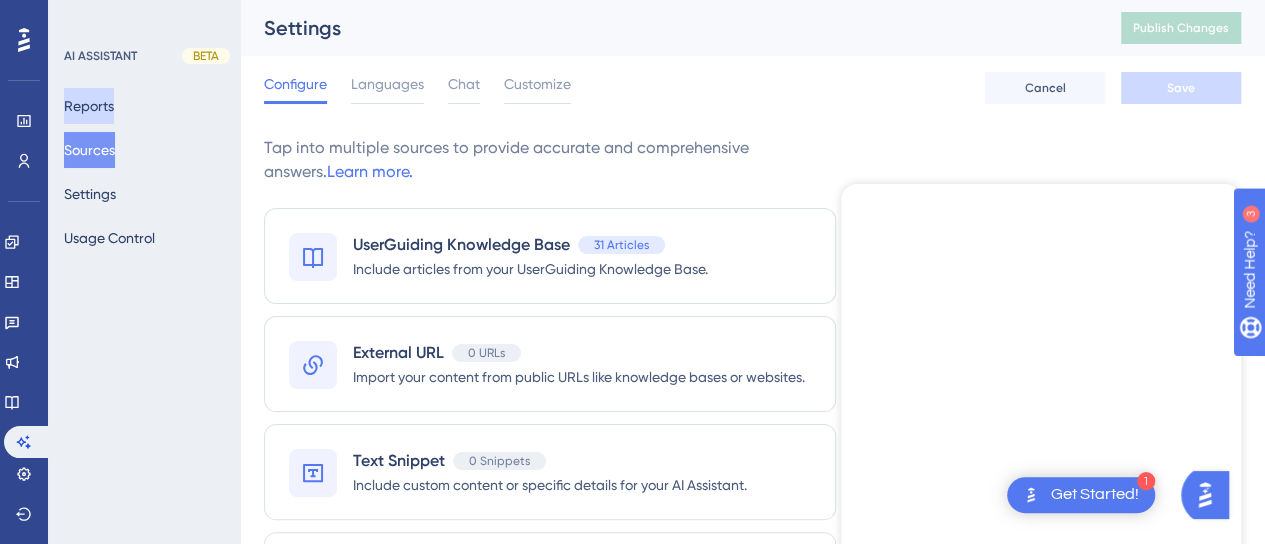 click on "Reports" at bounding box center [89, 106] 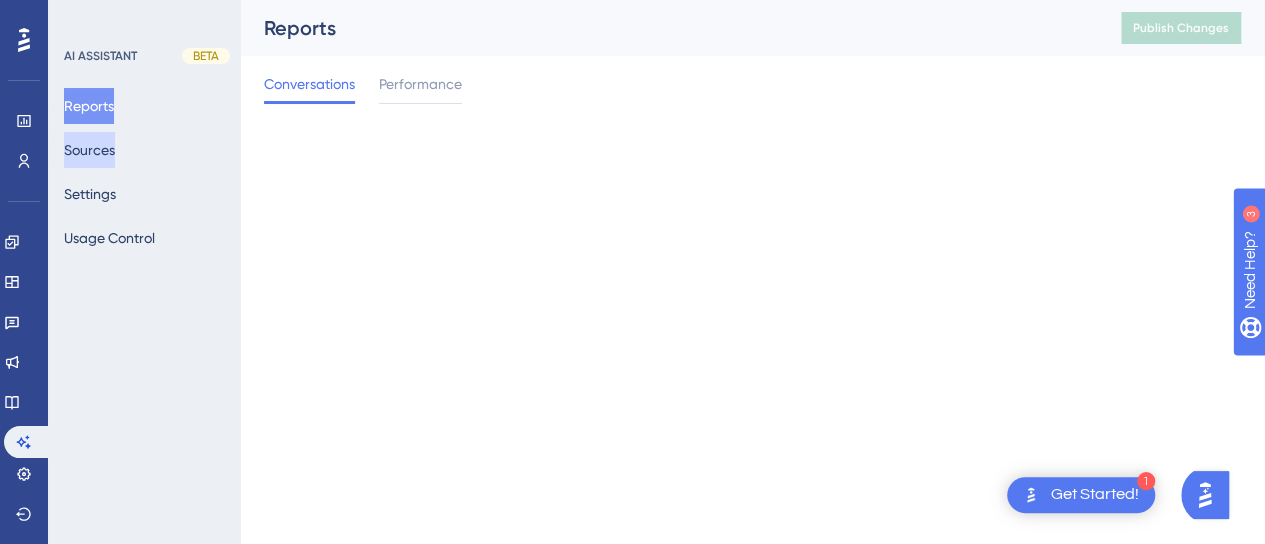 click on "Sources" at bounding box center [89, 150] 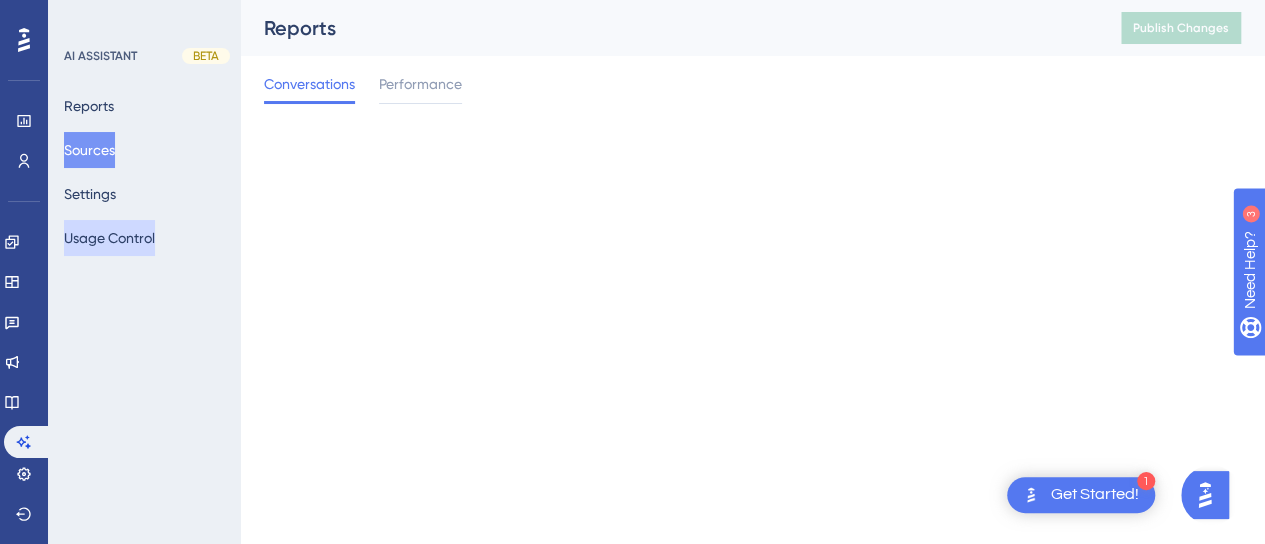 click on "Usage Control" at bounding box center [109, 238] 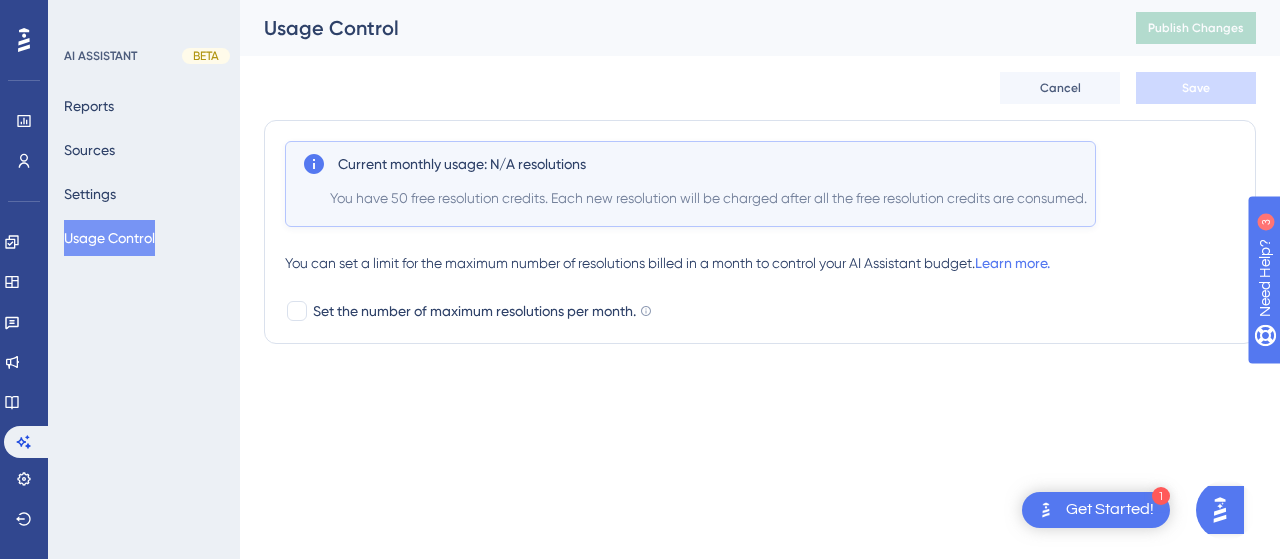 click on "AI ASSISTANT BETA Reports Sources Settings Usage Control" at bounding box center (144, 279) 